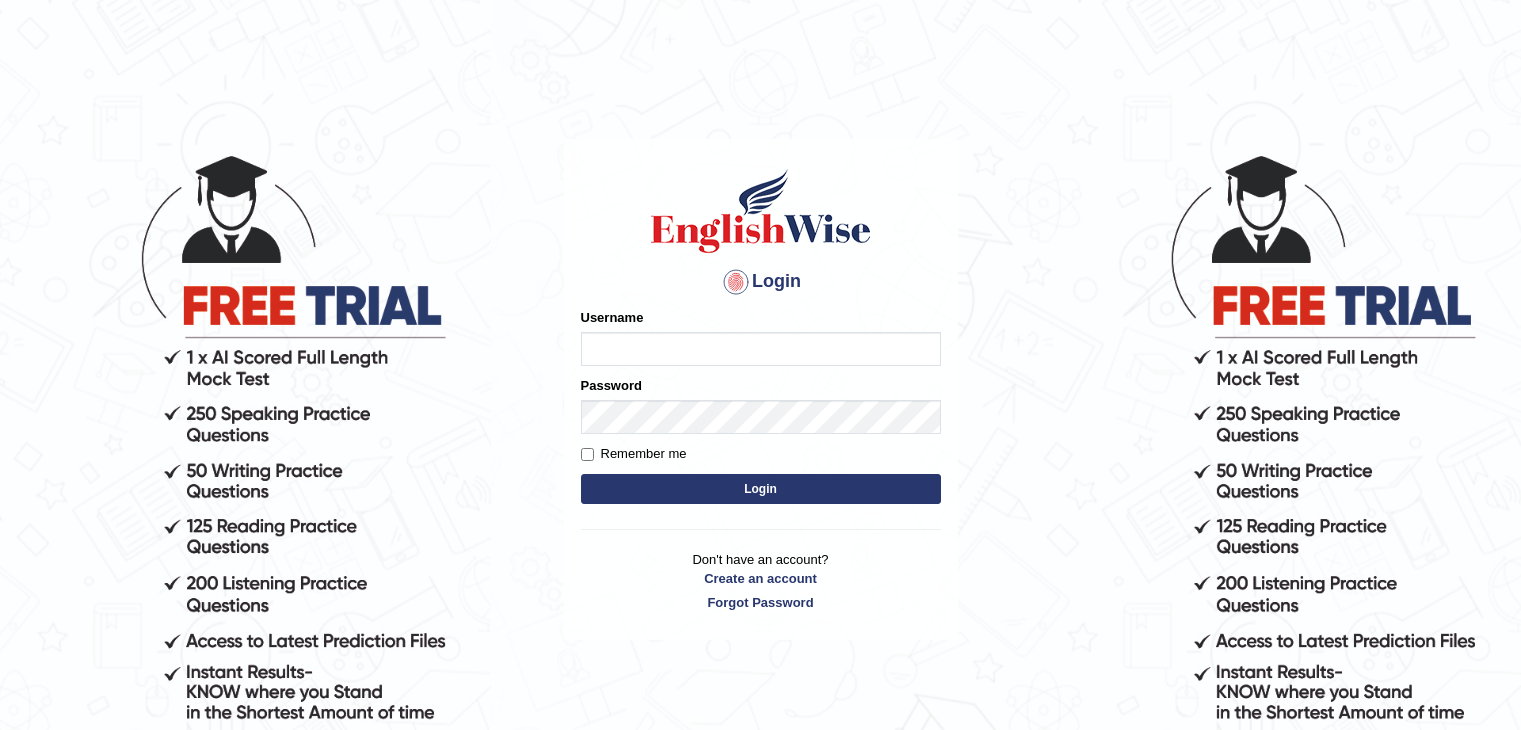scroll, scrollTop: 0, scrollLeft: 0, axis: both 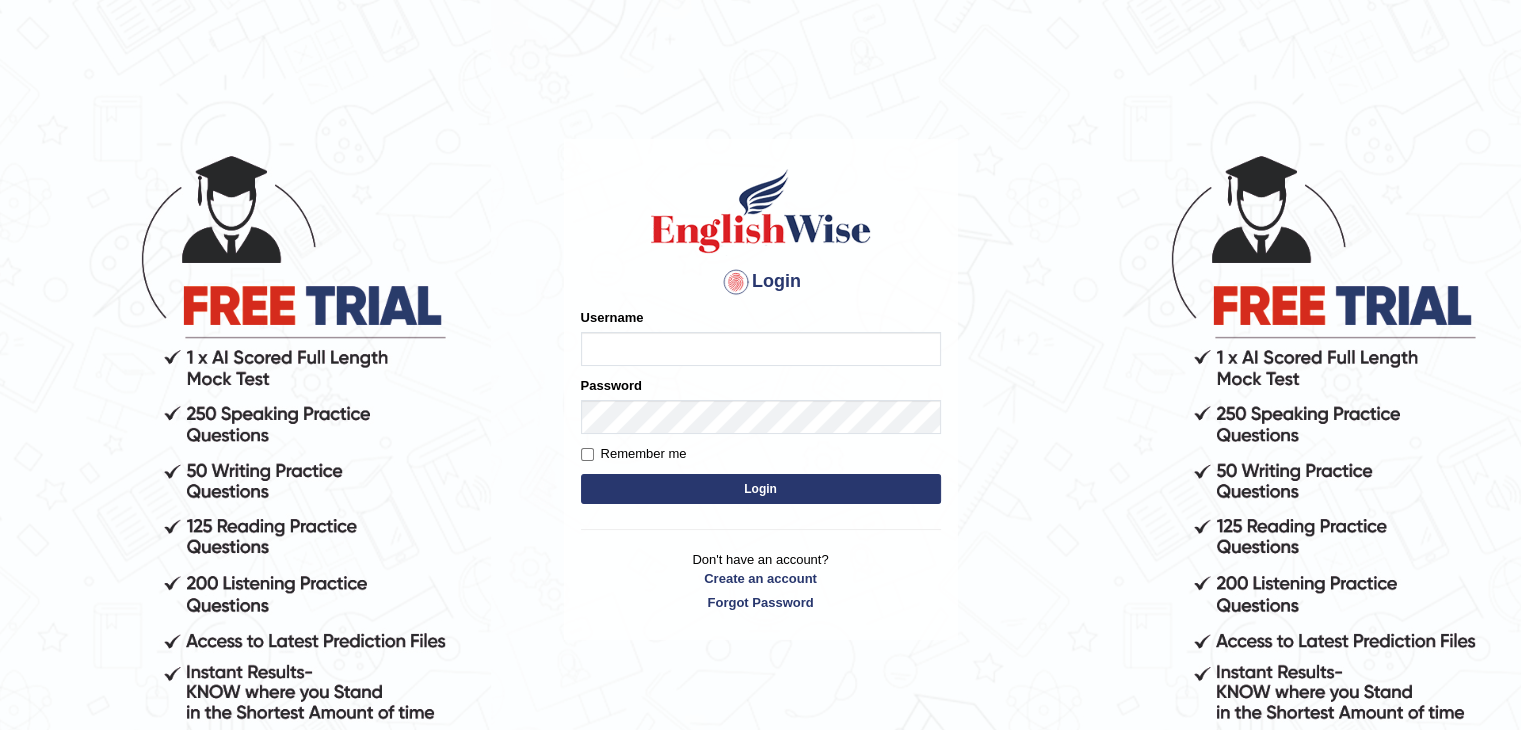 type on "ravichanapathi_parramatta" 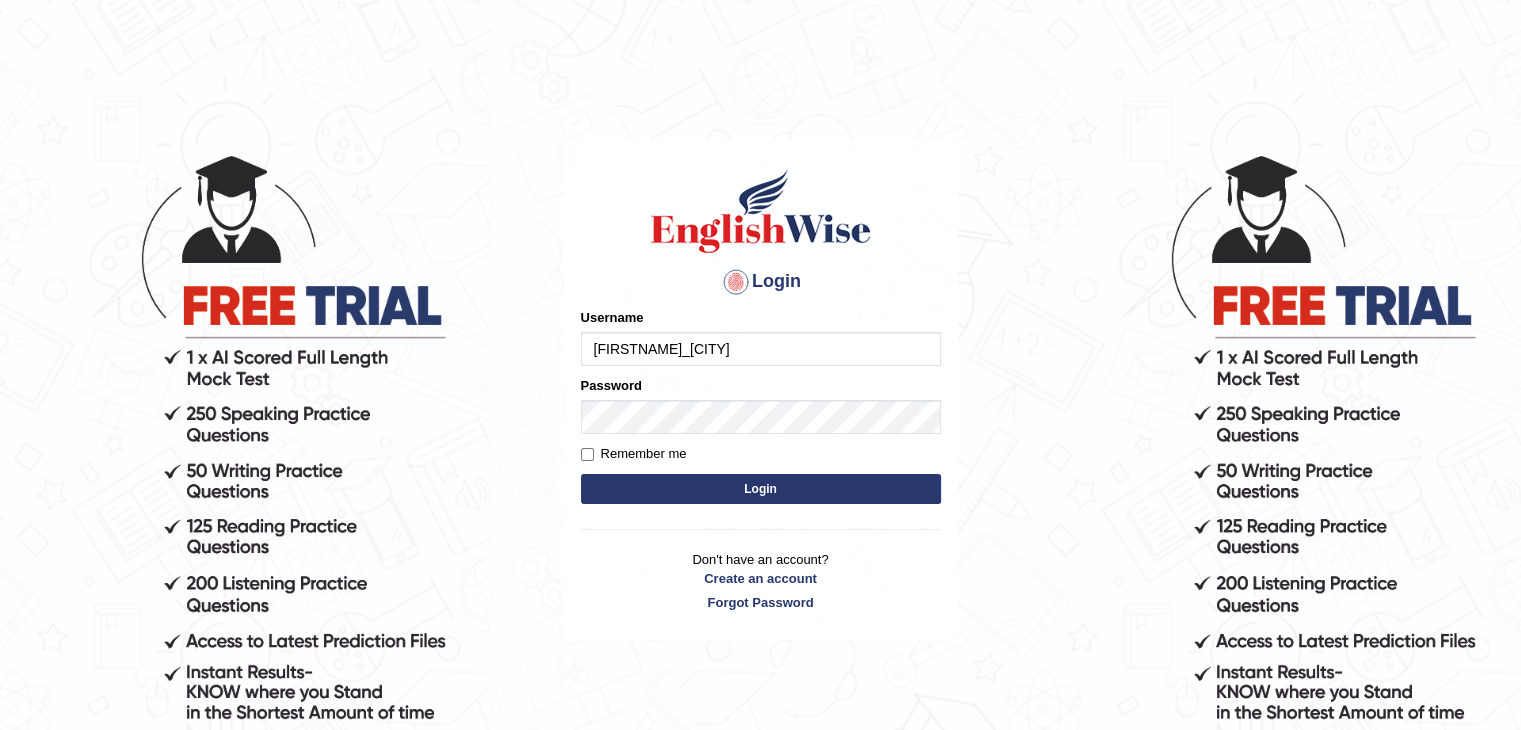 click on "Login" at bounding box center [761, 489] 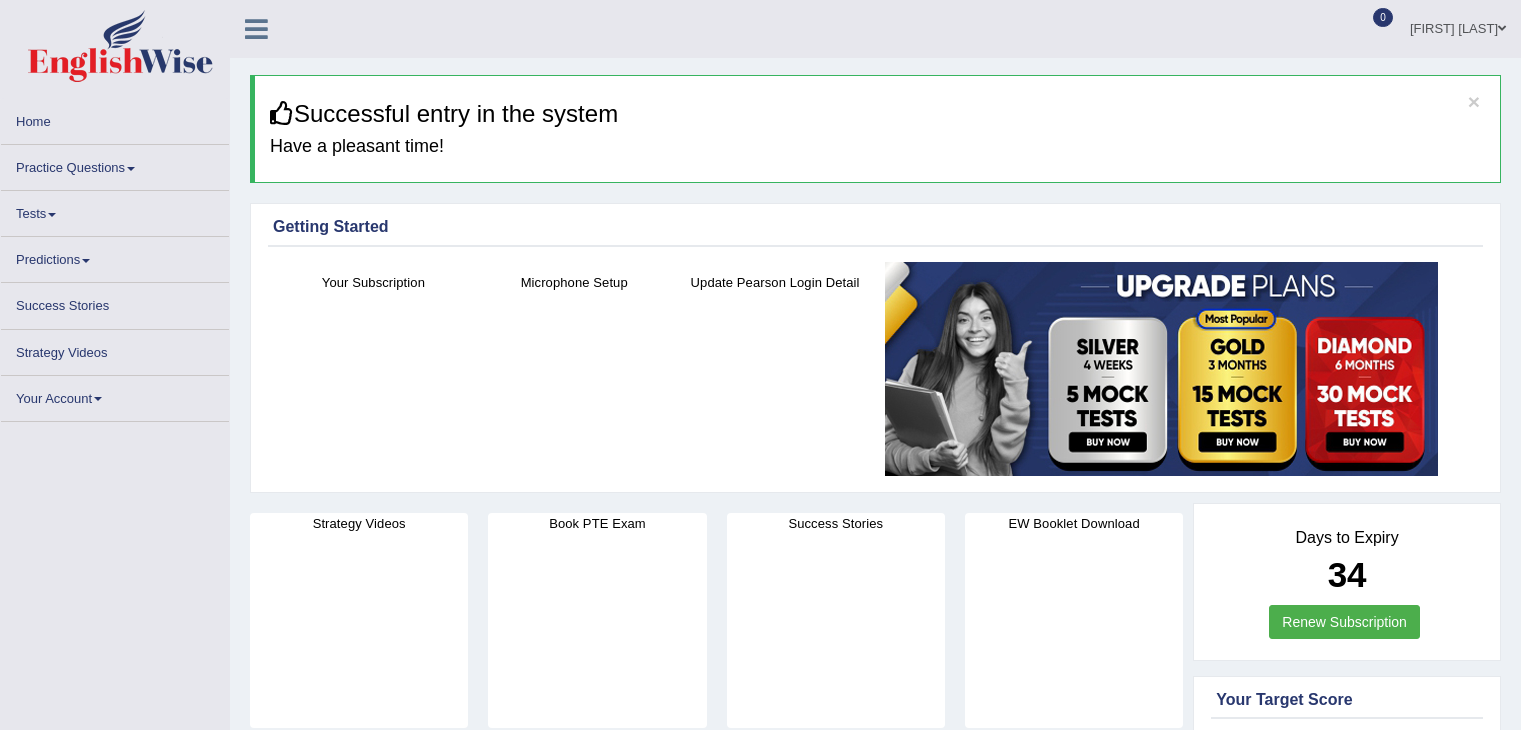 scroll, scrollTop: 0, scrollLeft: 0, axis: both 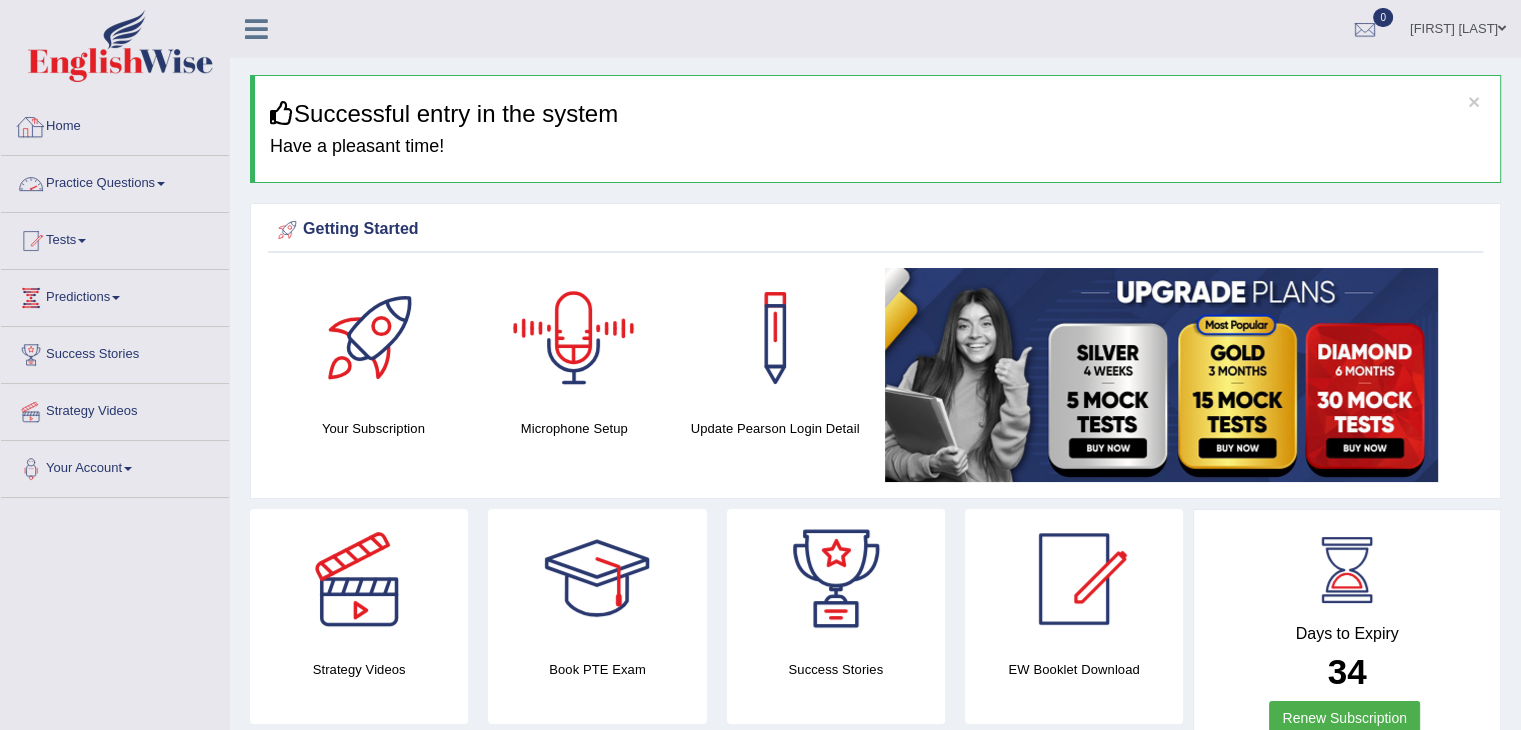 click on "Practice Questions" at bounding box center [115, 181] 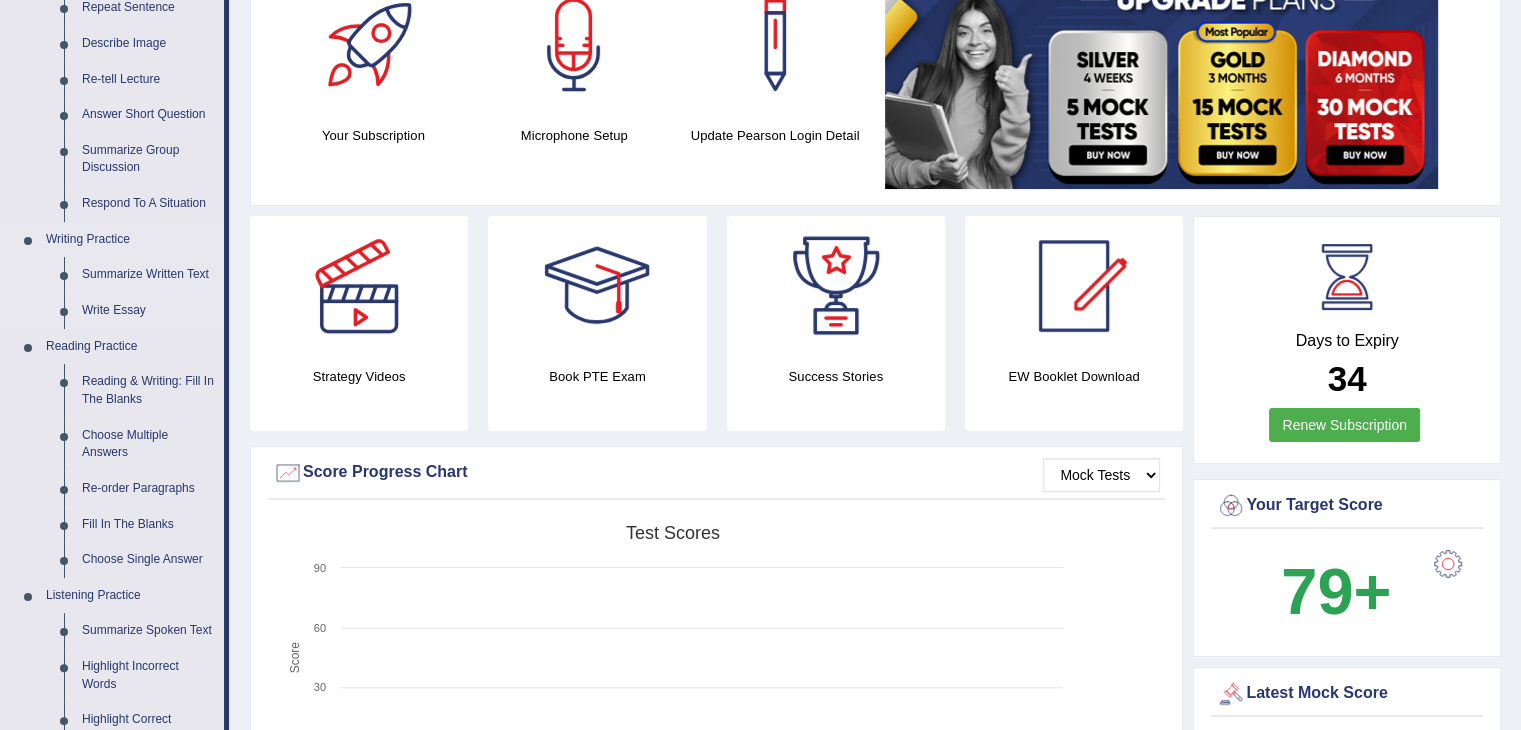 scroll, scrollTop: 100, scrollLeft: 0, axis: vertical 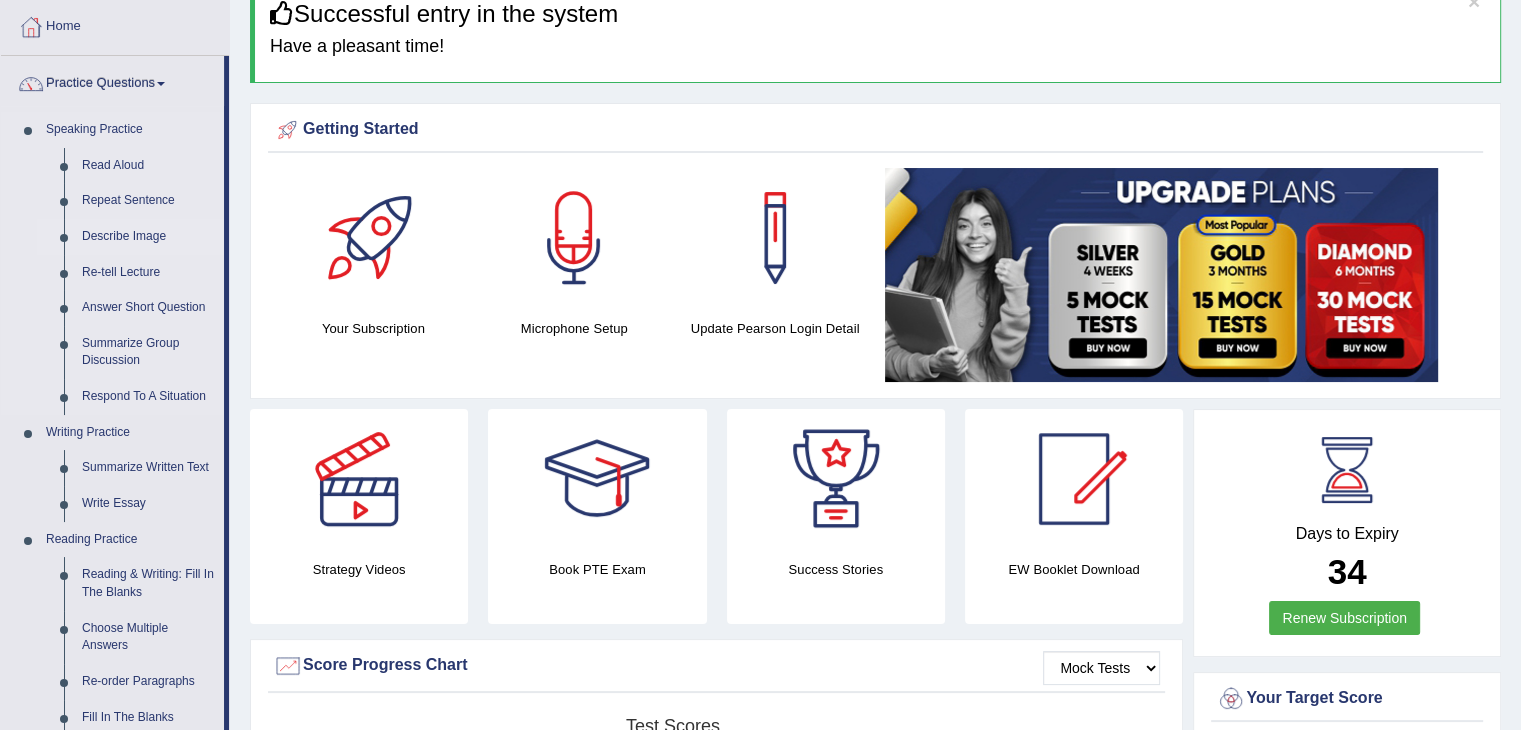 click on "Describe Image" at bounding box center [148, 237] 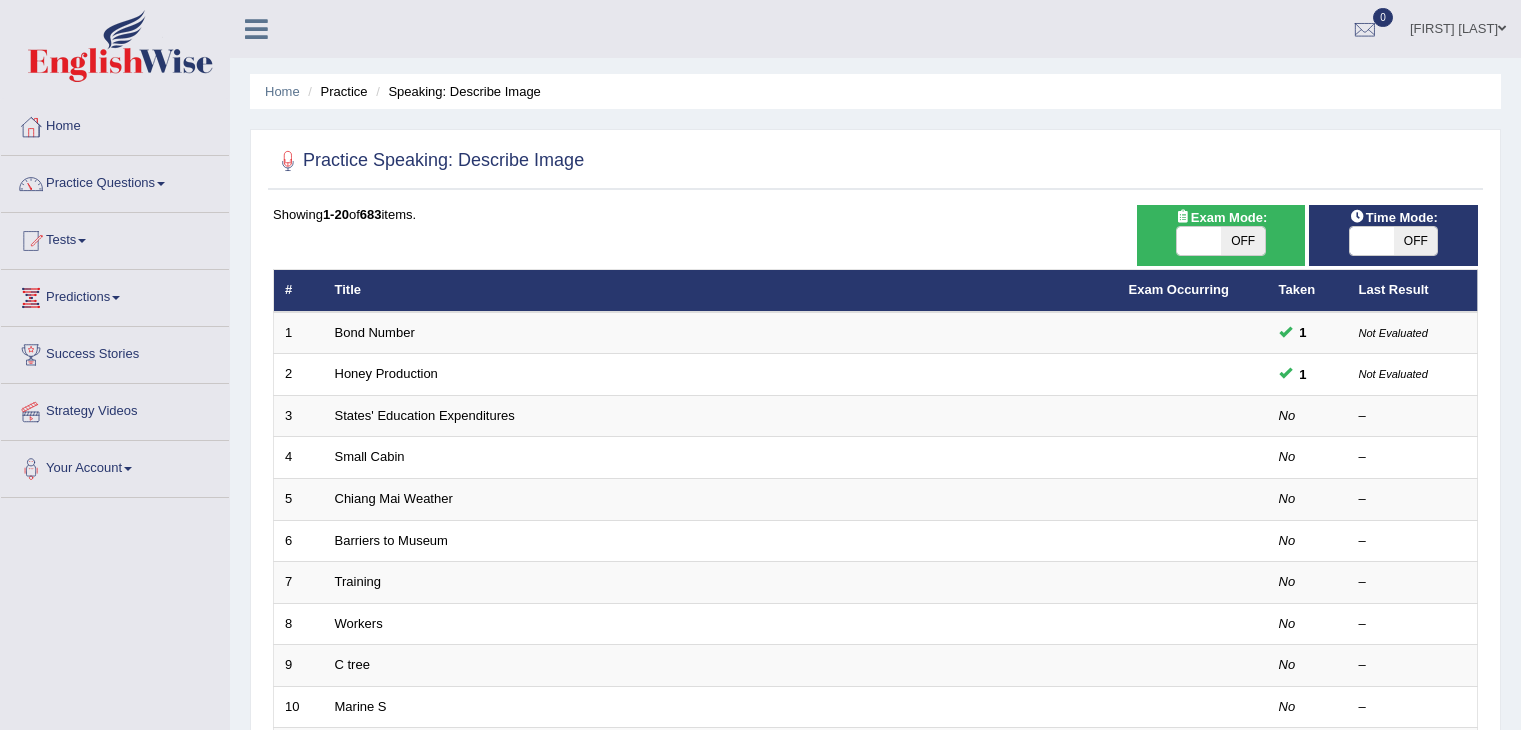 scroll, scrollTop: 0, scrollLeft: 0, axis: both 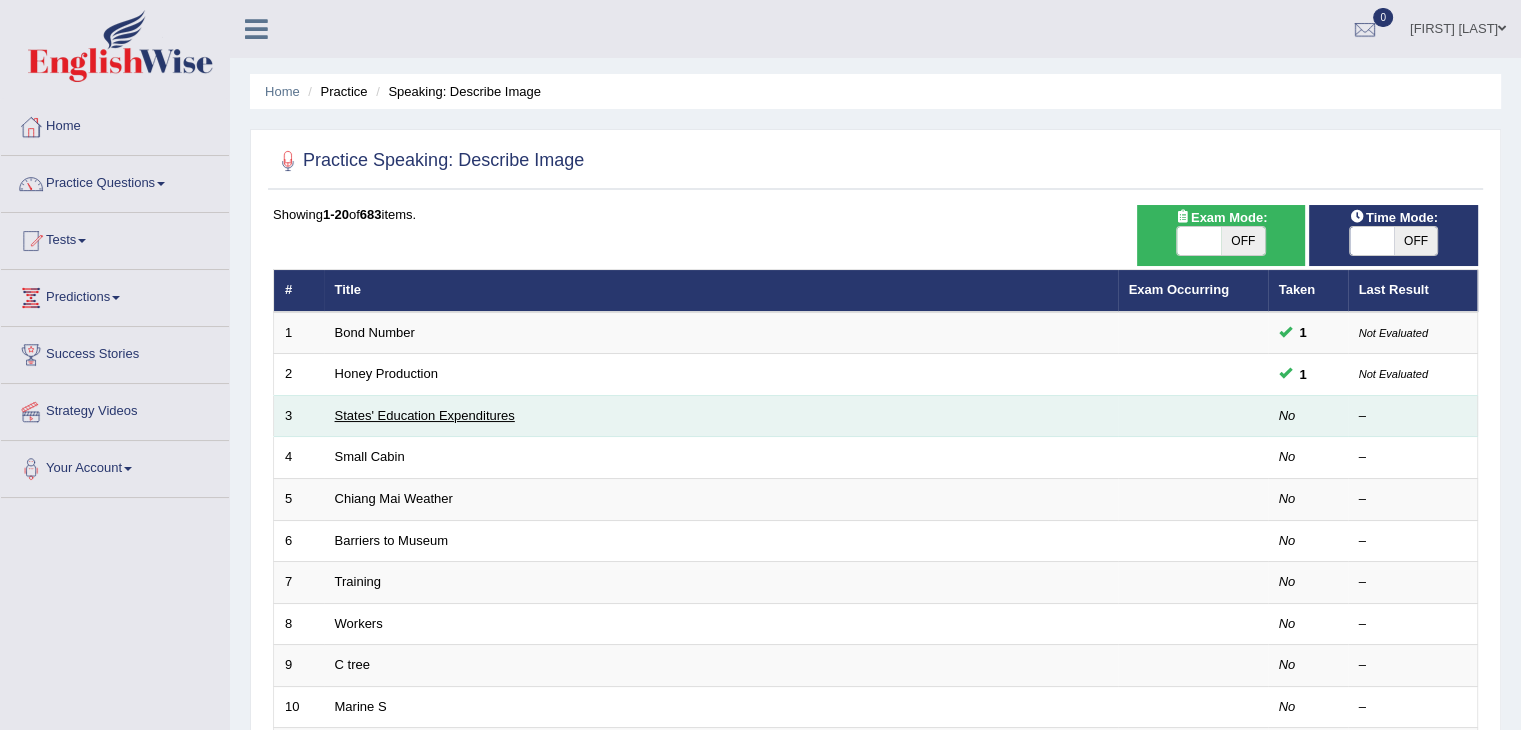 click on "States' Education Expenditures" at bounding box center (425, 415) 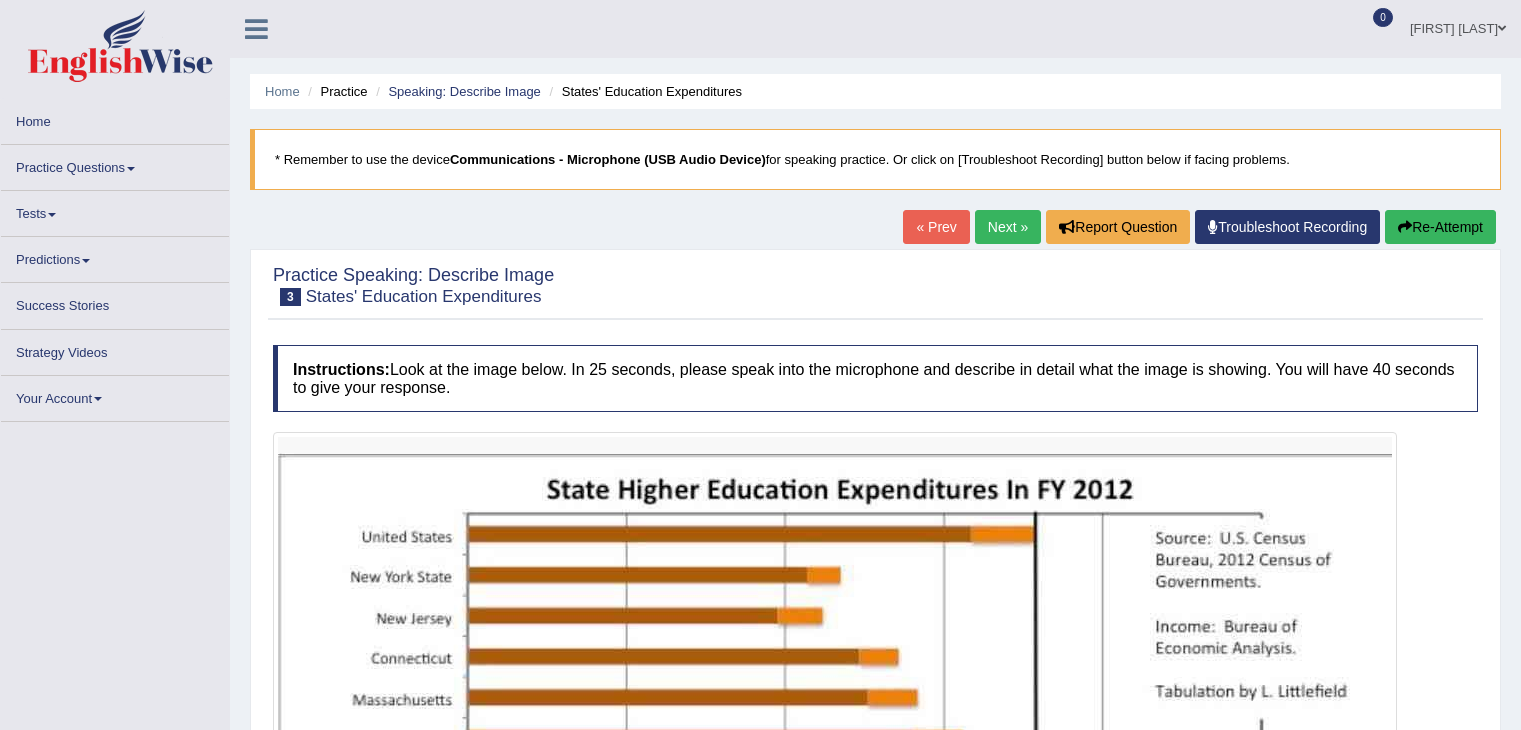 scroll, scrollTop: 0, scrollLeft: 0, axis: both 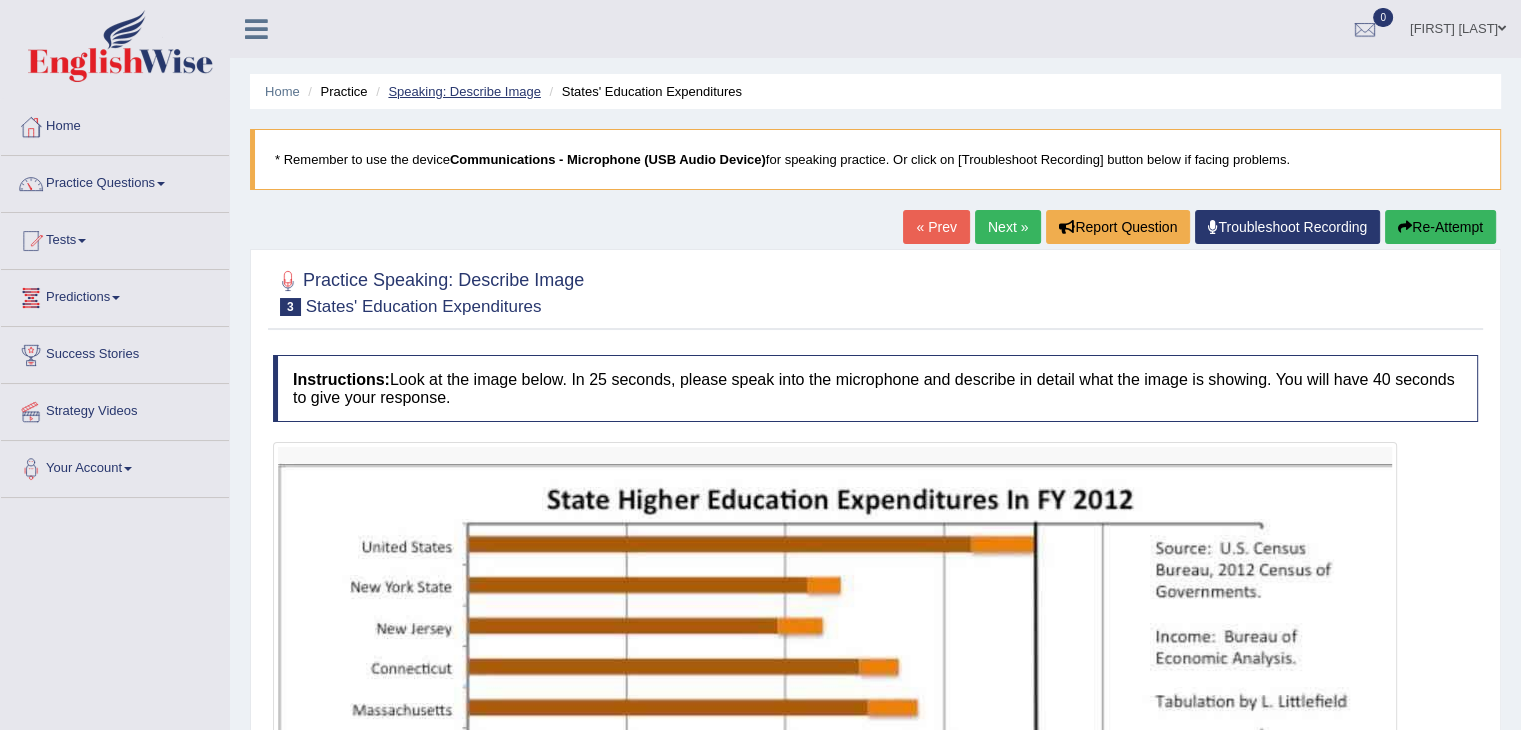 click on "Speaking: Describe Image" at bounding box center [464, 91] 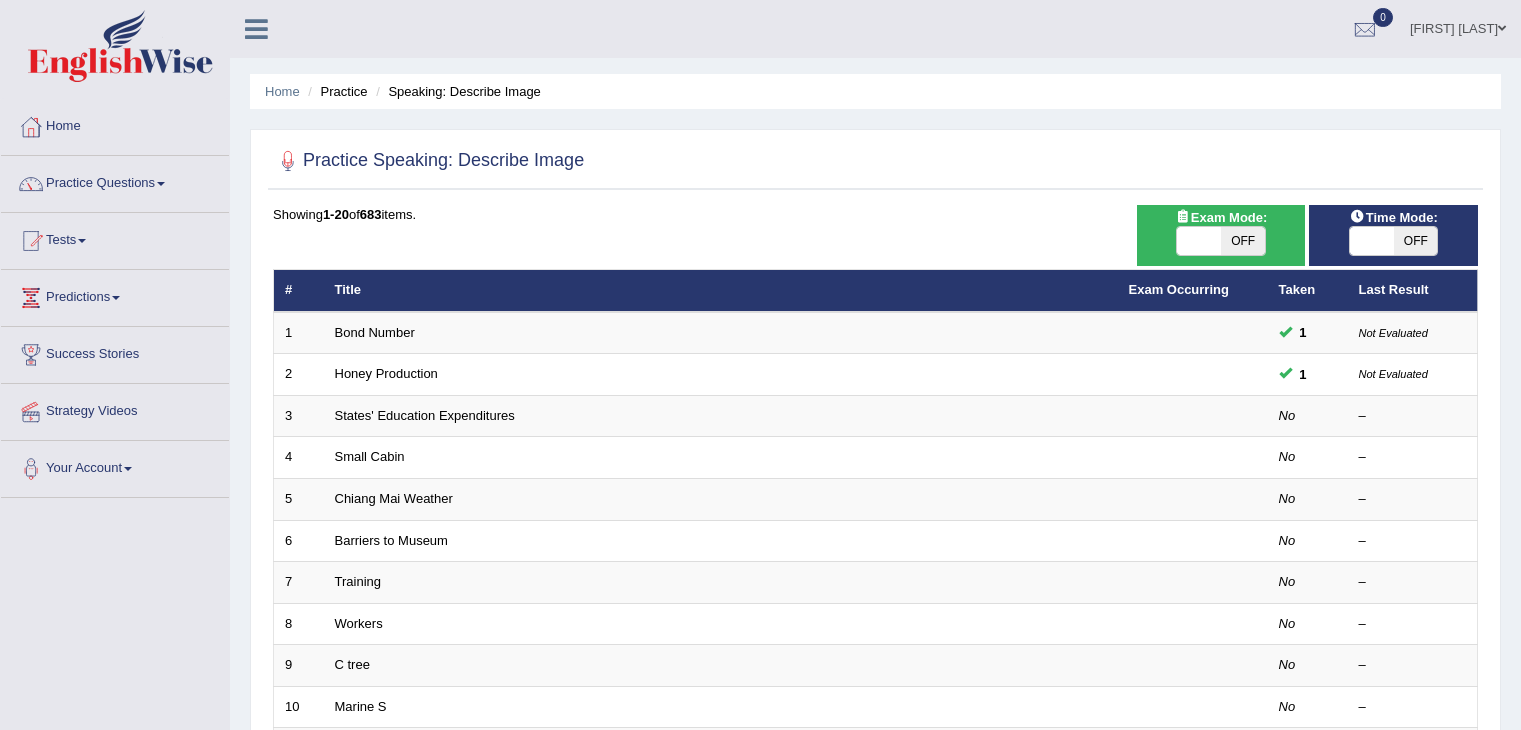 scroll, scrollTop: 0, scrollLeft: 0, axis: both 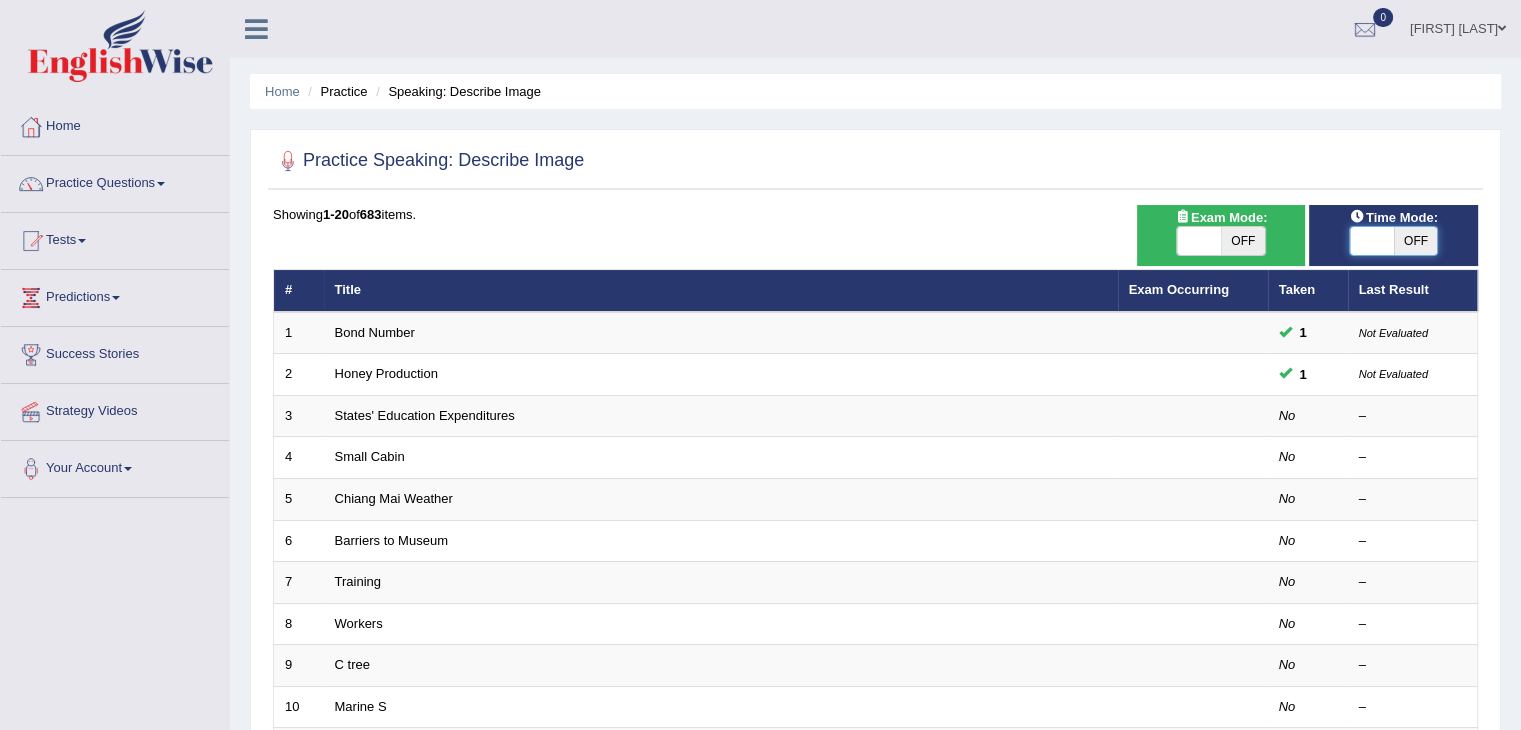 click at bounding box center (1372, 241) 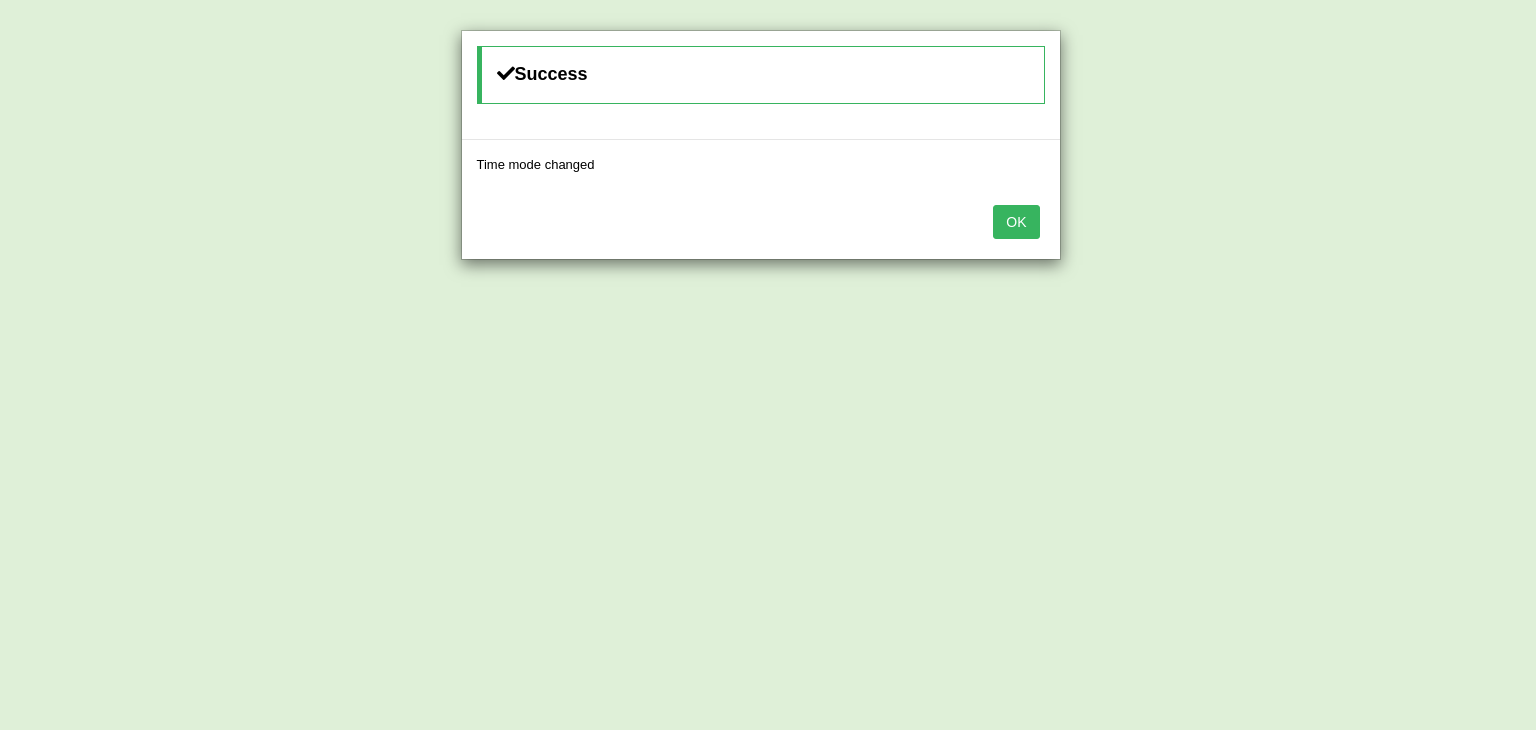 click on "OK" at bounding box center [1016, 222] 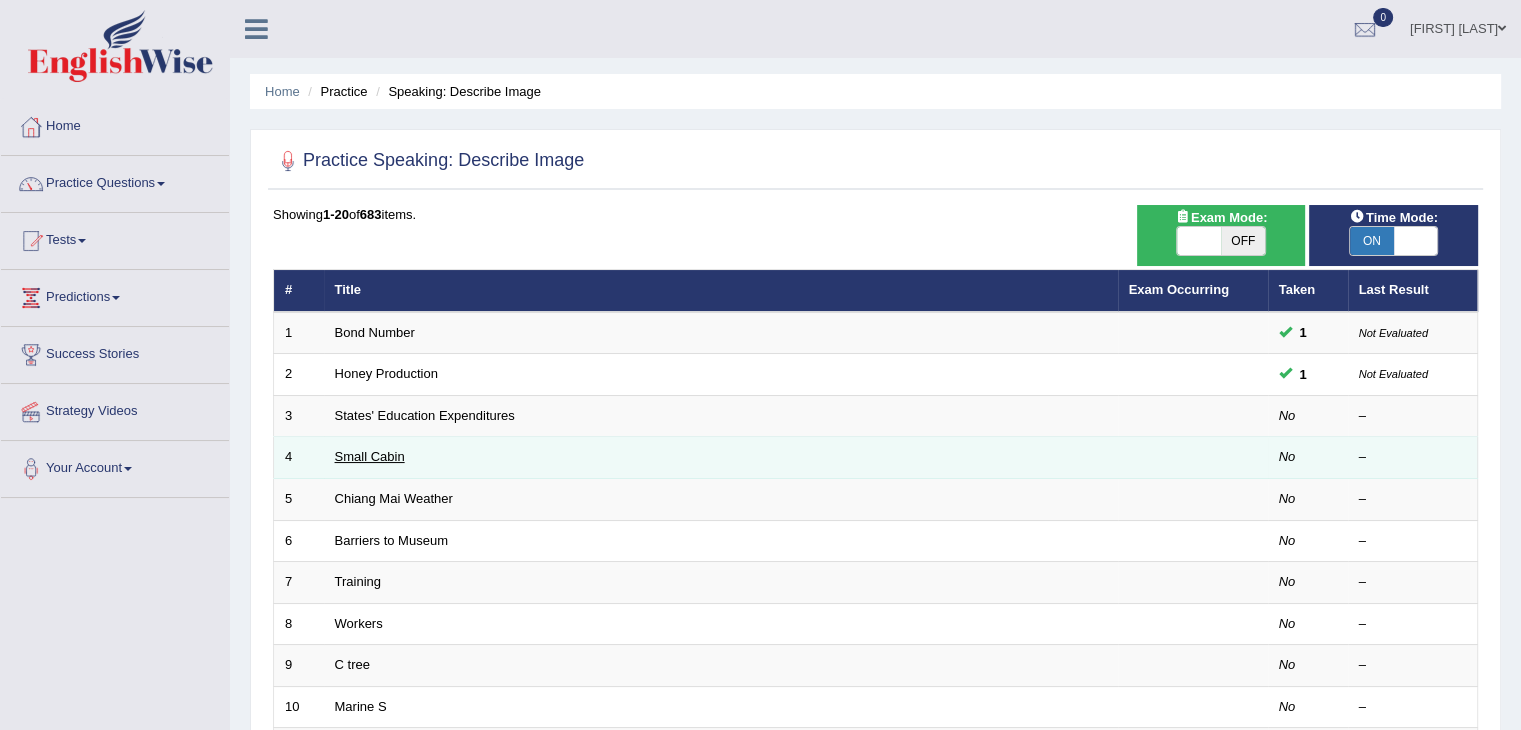 click on "Small Cabin" at bounding box center [370, 456] 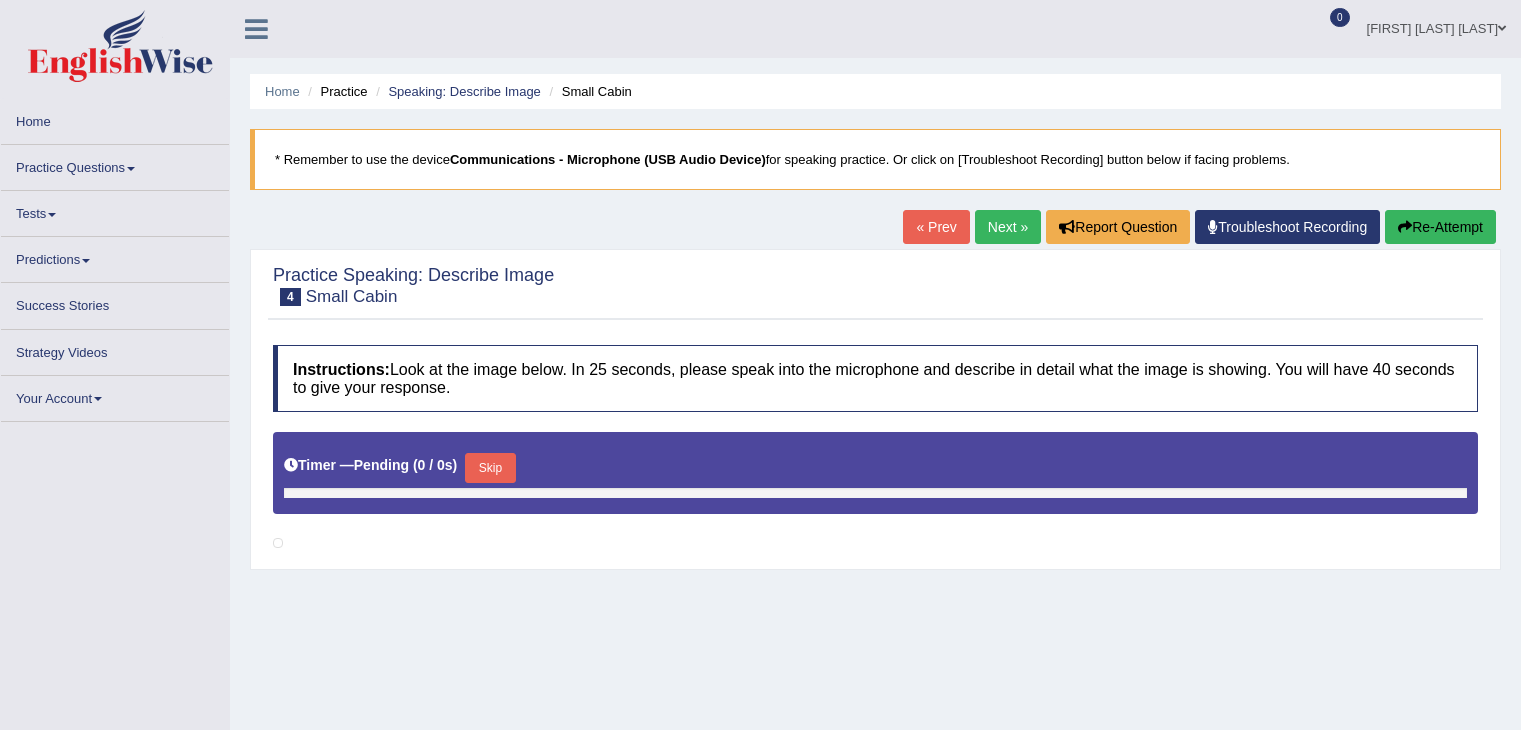 scroll, scrollTop: 0, scrollLeft: 0, axis: both 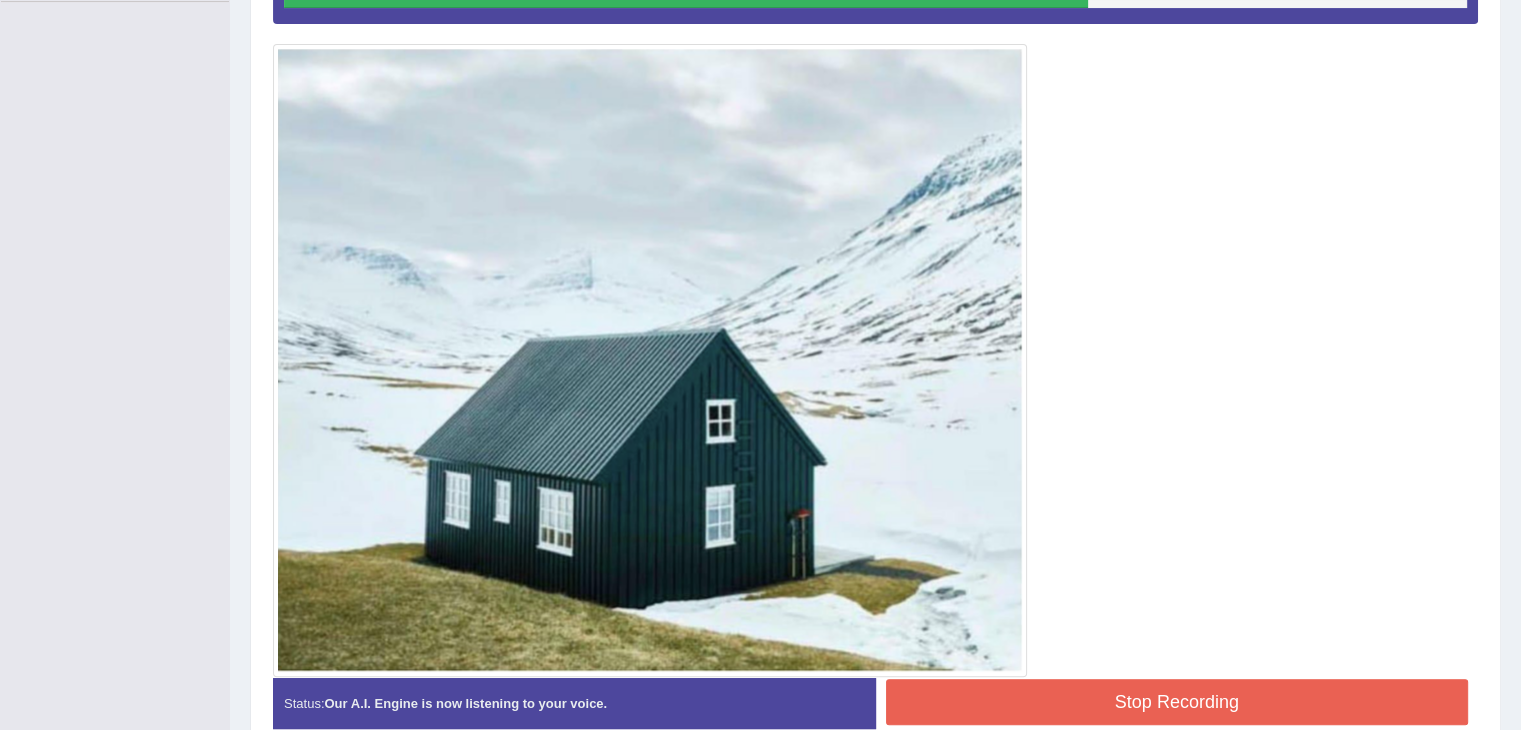 click on "Stop Recording" at bounding box center (1177, 702) 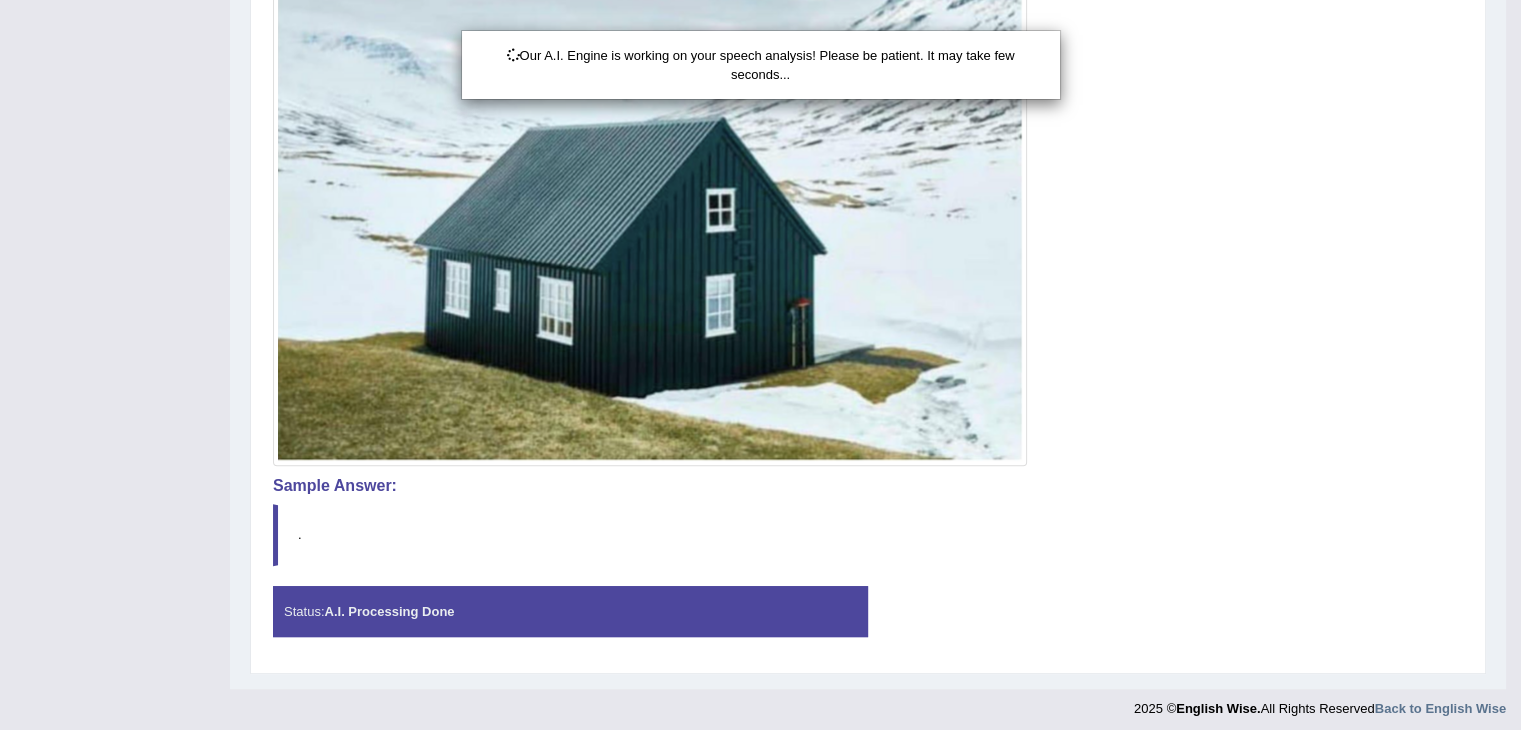 scroll, scrollTop: 712, scrollLeft: 0, axis: vertical 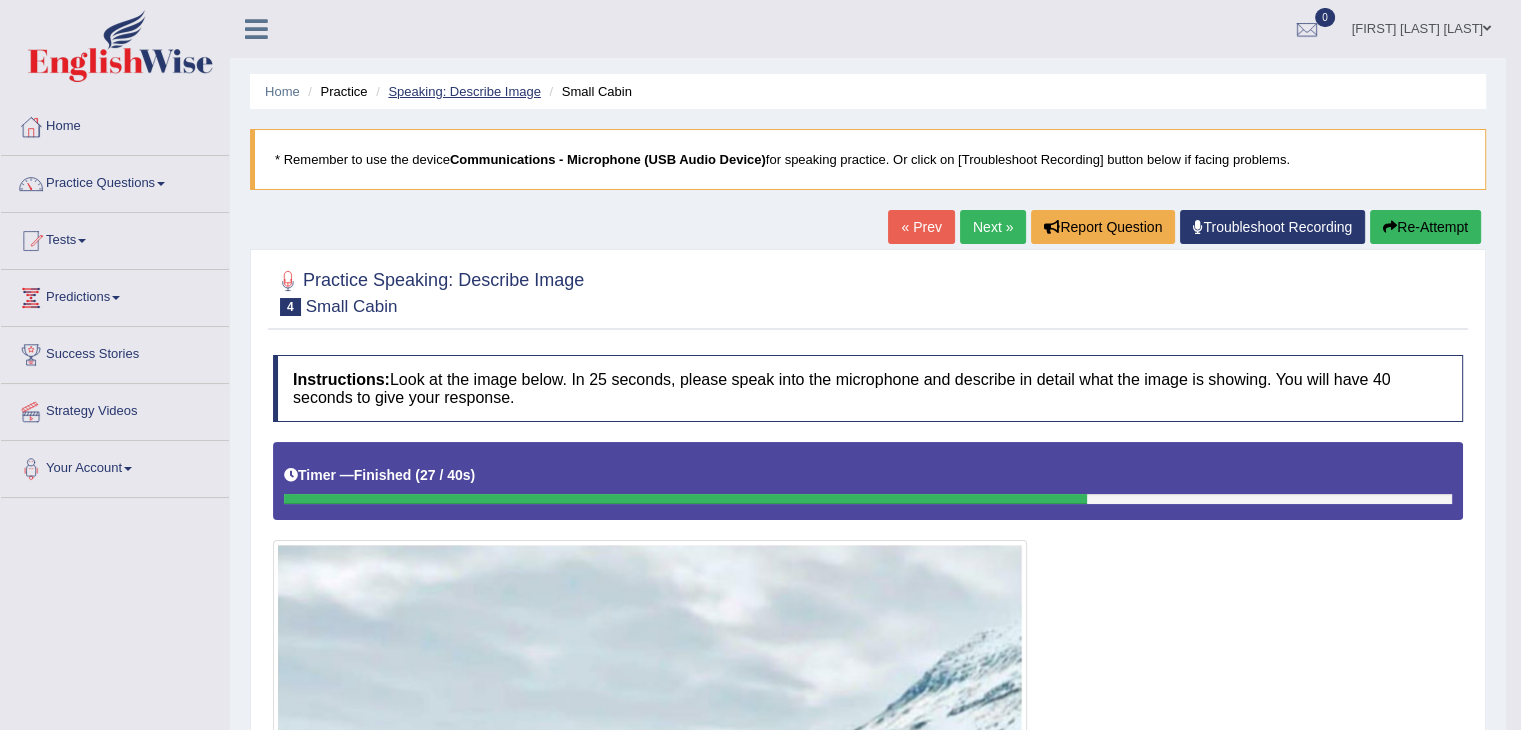 click on "Speaking: Describe Image" at bounding box center (464, 91) 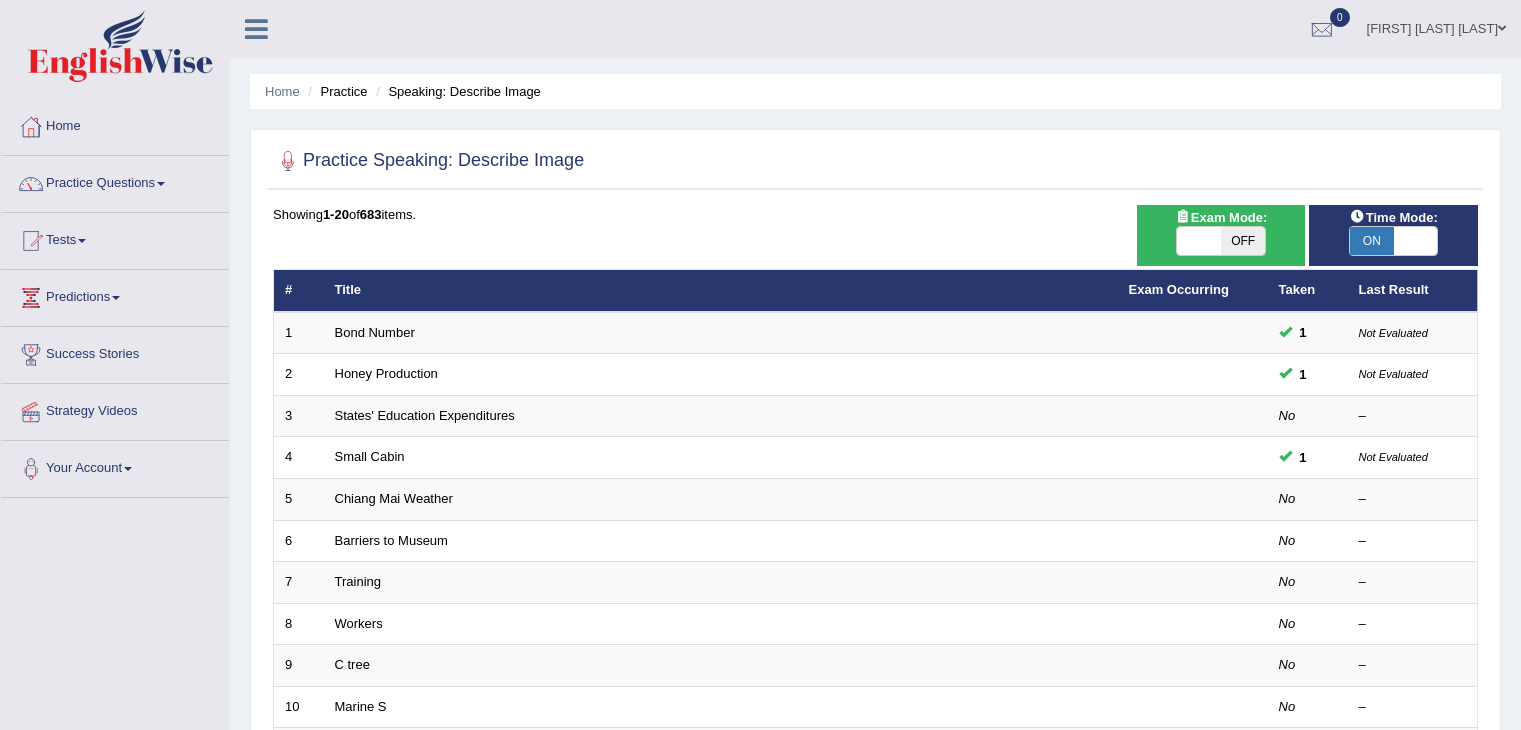 scroll, scrollTop: 0, scrollLeft: 0, axis: both 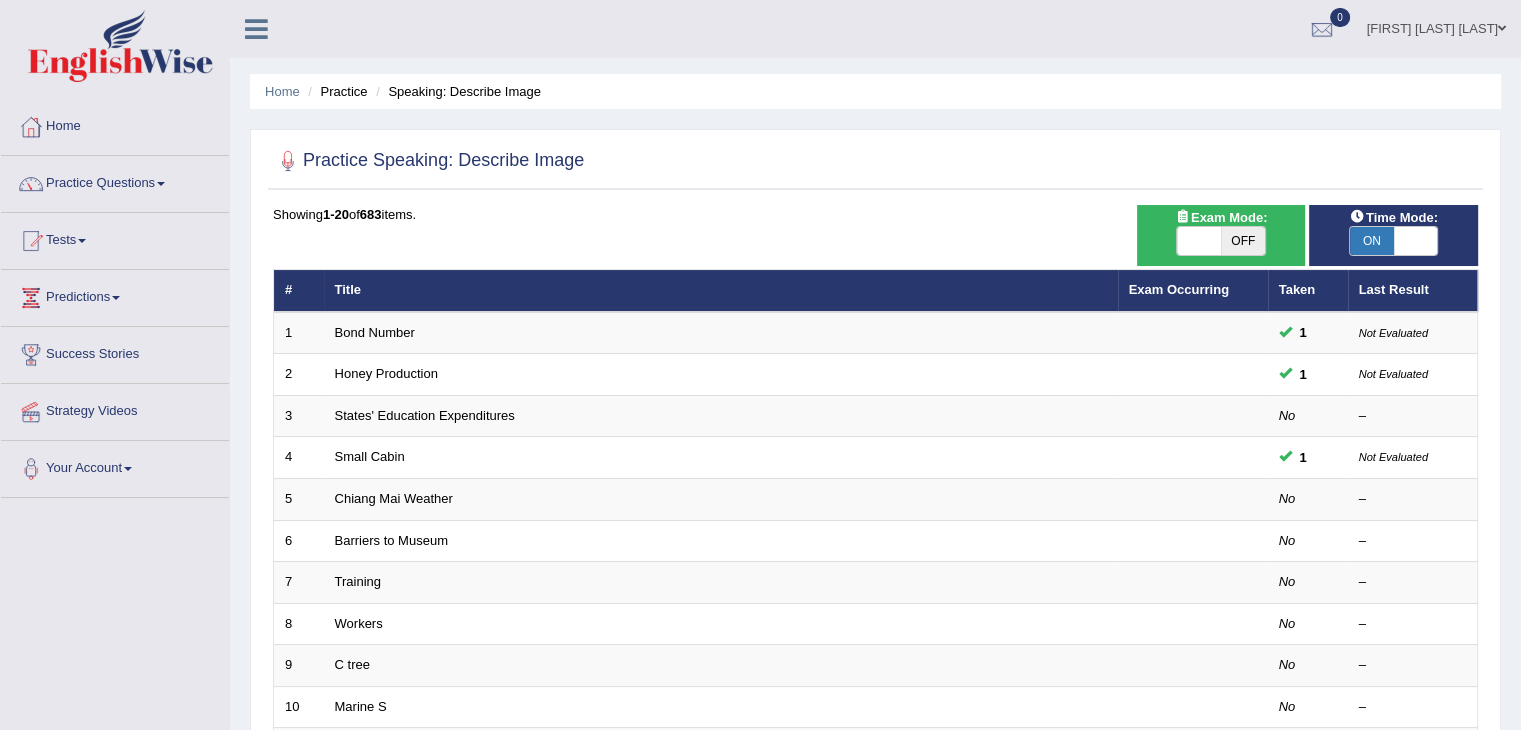 click on "ON" at bounding box center [1372, 241] 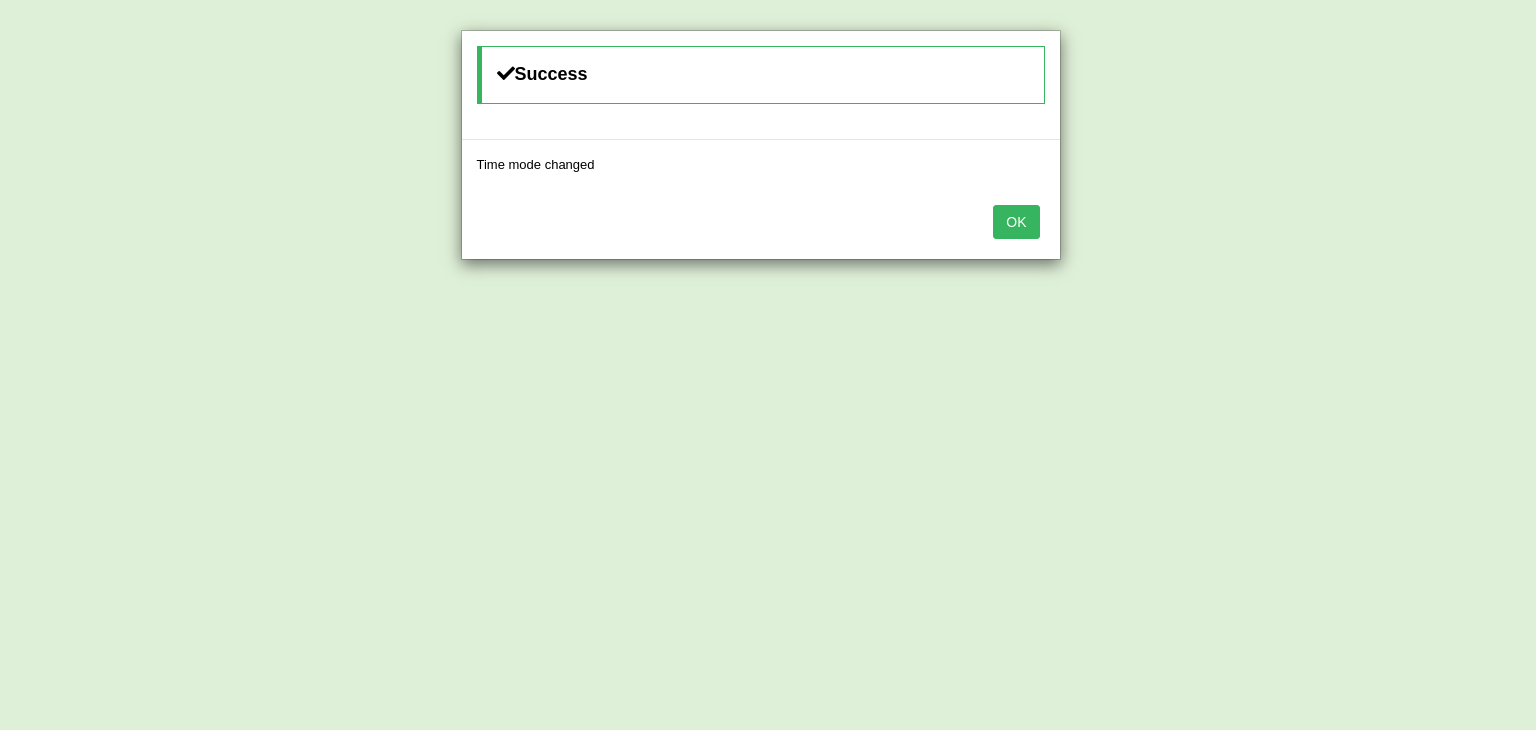 click on "OK" at bounding box center (1016, 222) 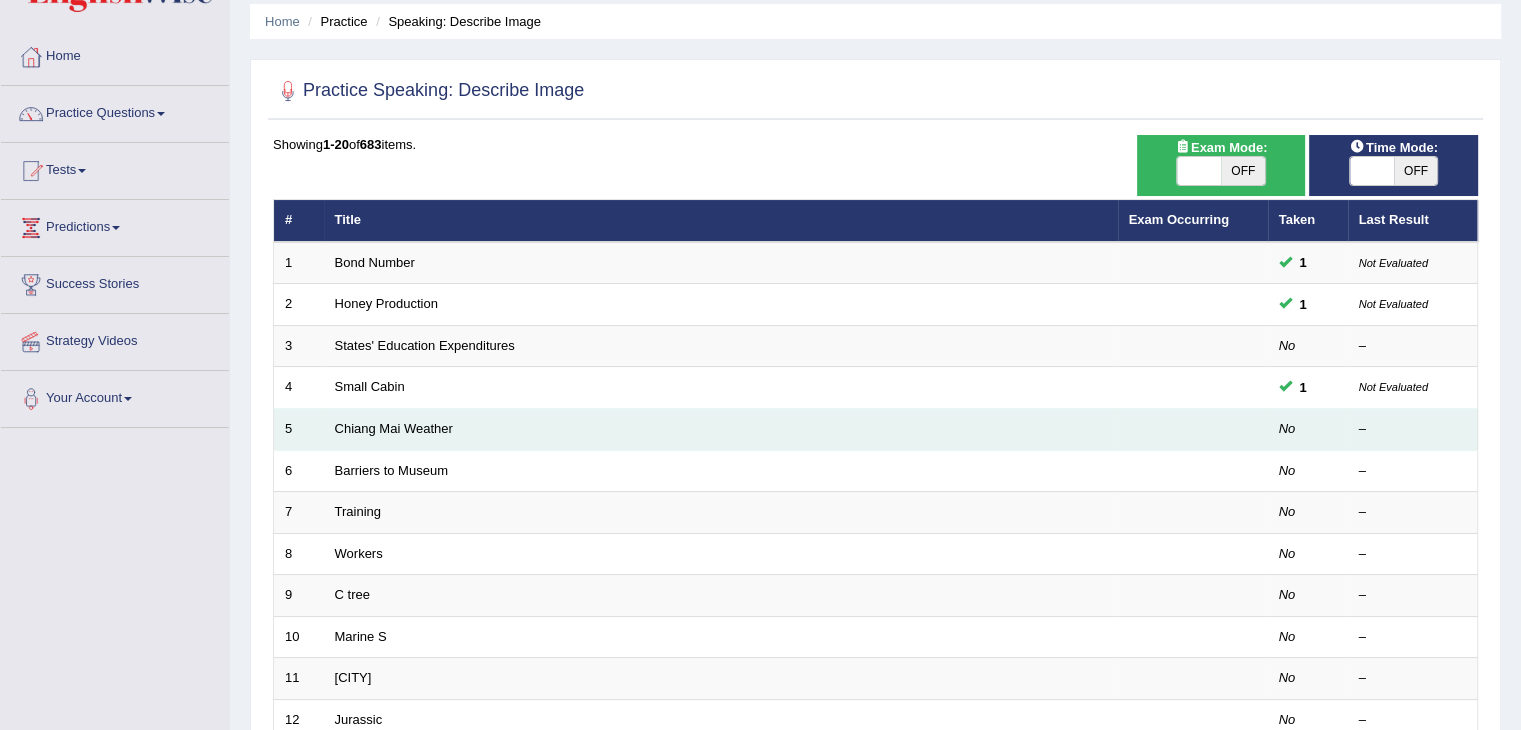 scroll, scrollTop: 100, scrollLeft: 0, axis: vertical 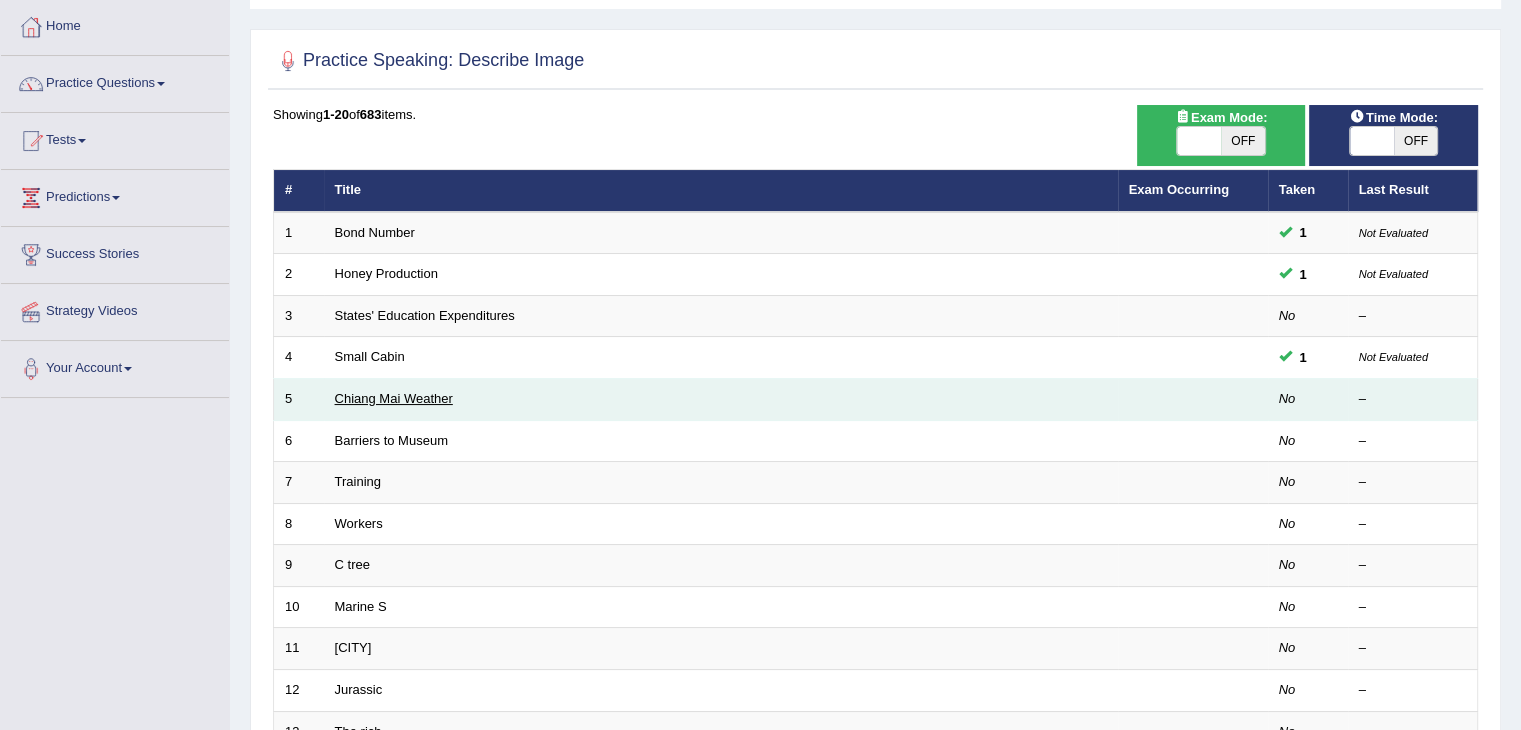 click on "Chiang Mai Weather" at bounding box center [394, 398] 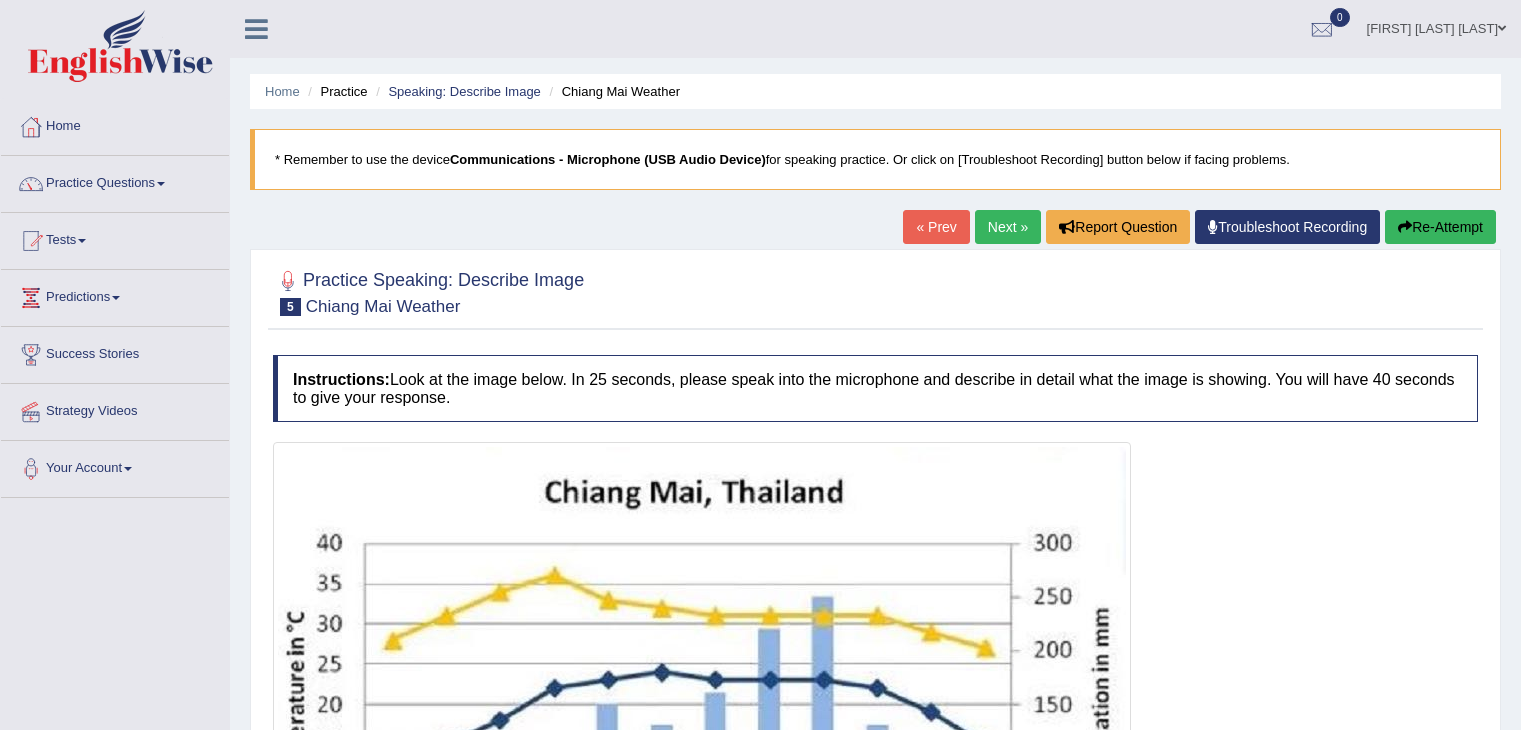 scroll, scrollTop: 0, scrollLeft: 0, axis: both 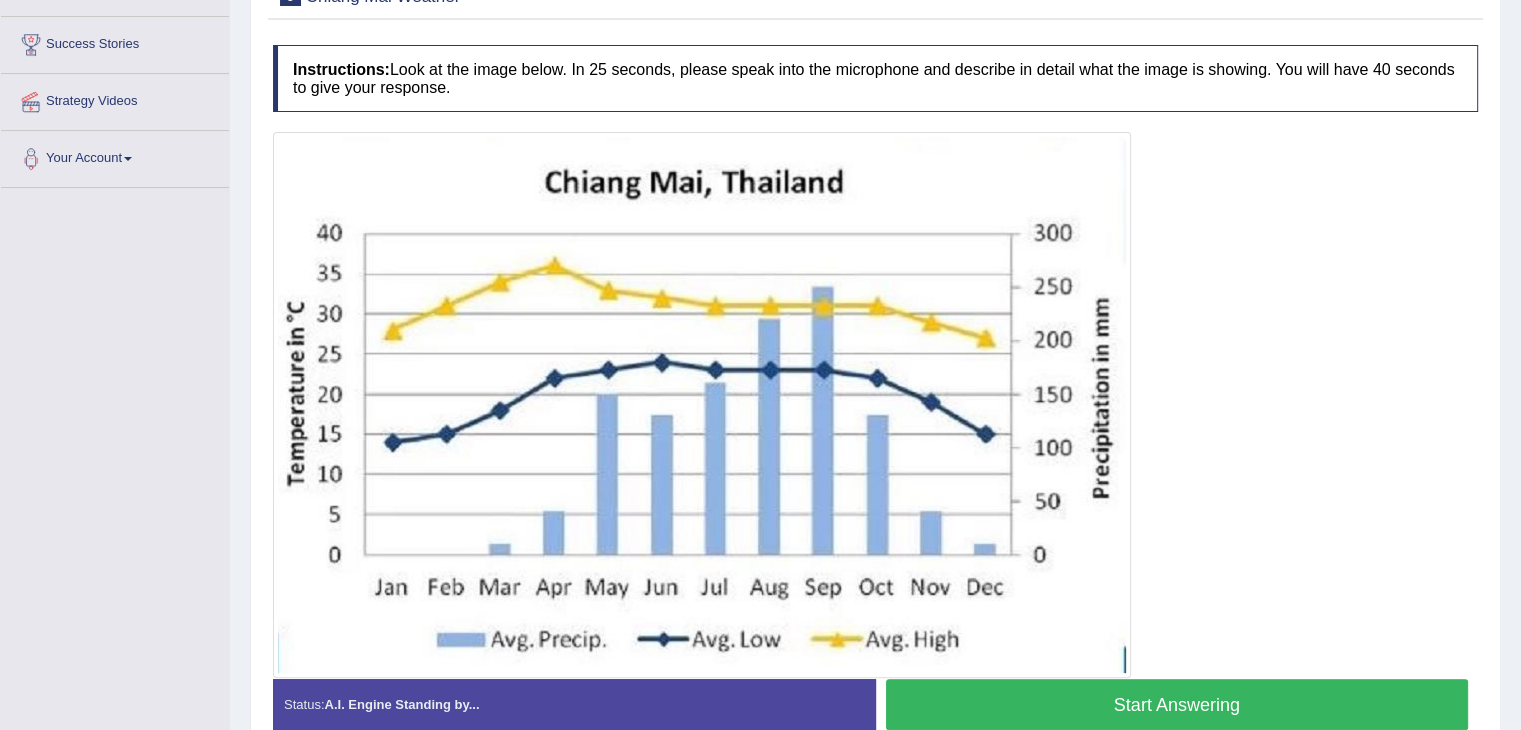 click on "Start Answering" at bounding box center (1177, 704) 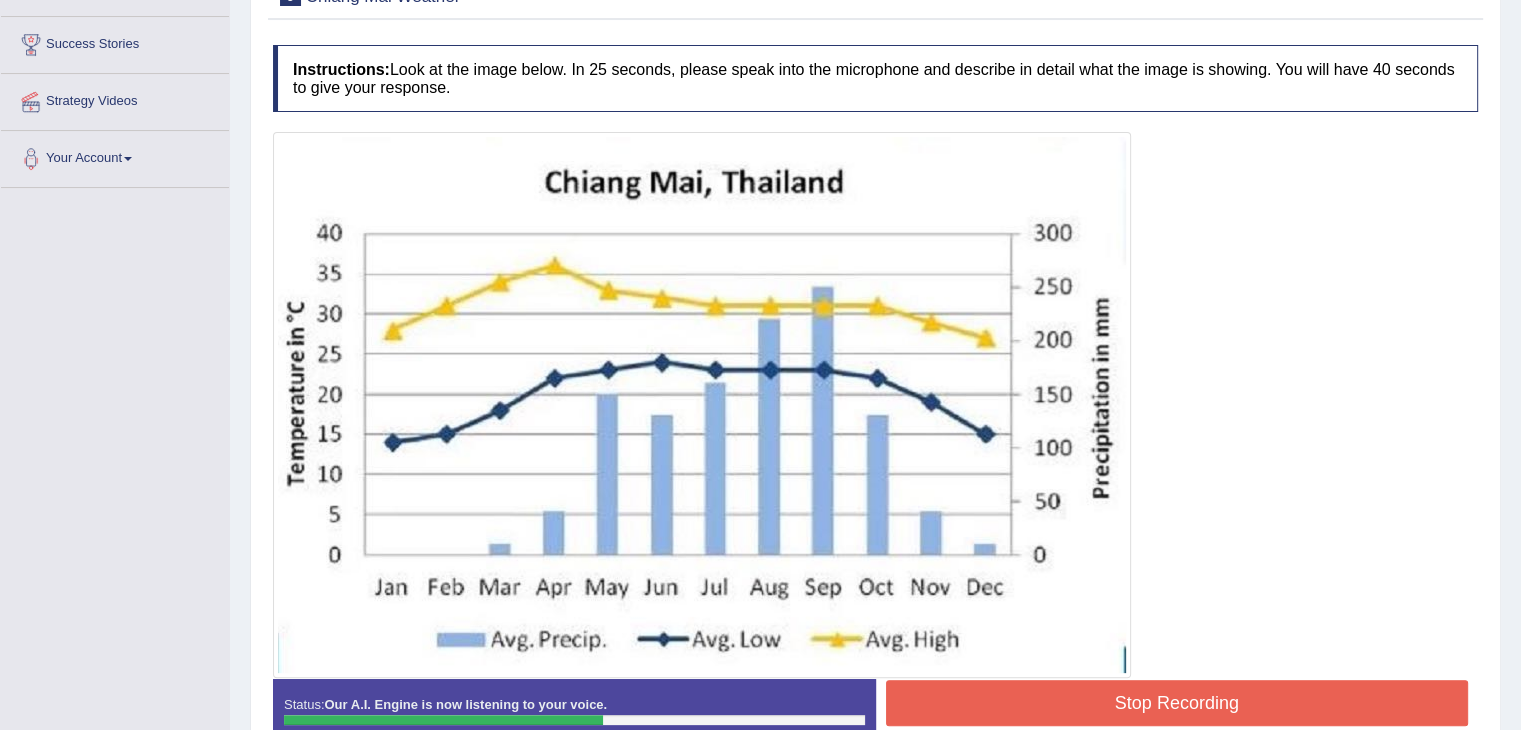 click on "Stop Recording" at bounding box center [1177, 703] 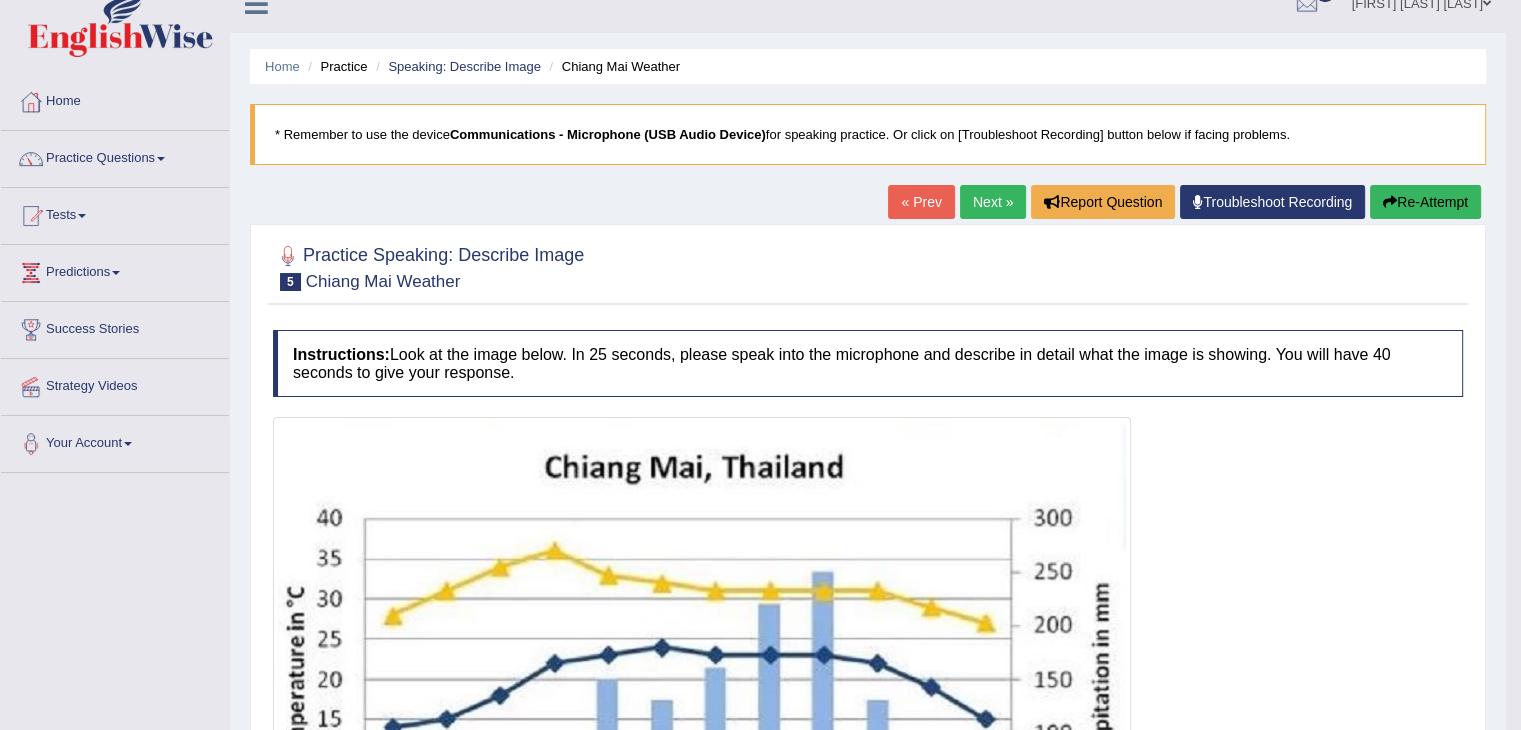 scroll, scrollTop: 0, scrollLeft: 0, axis: both 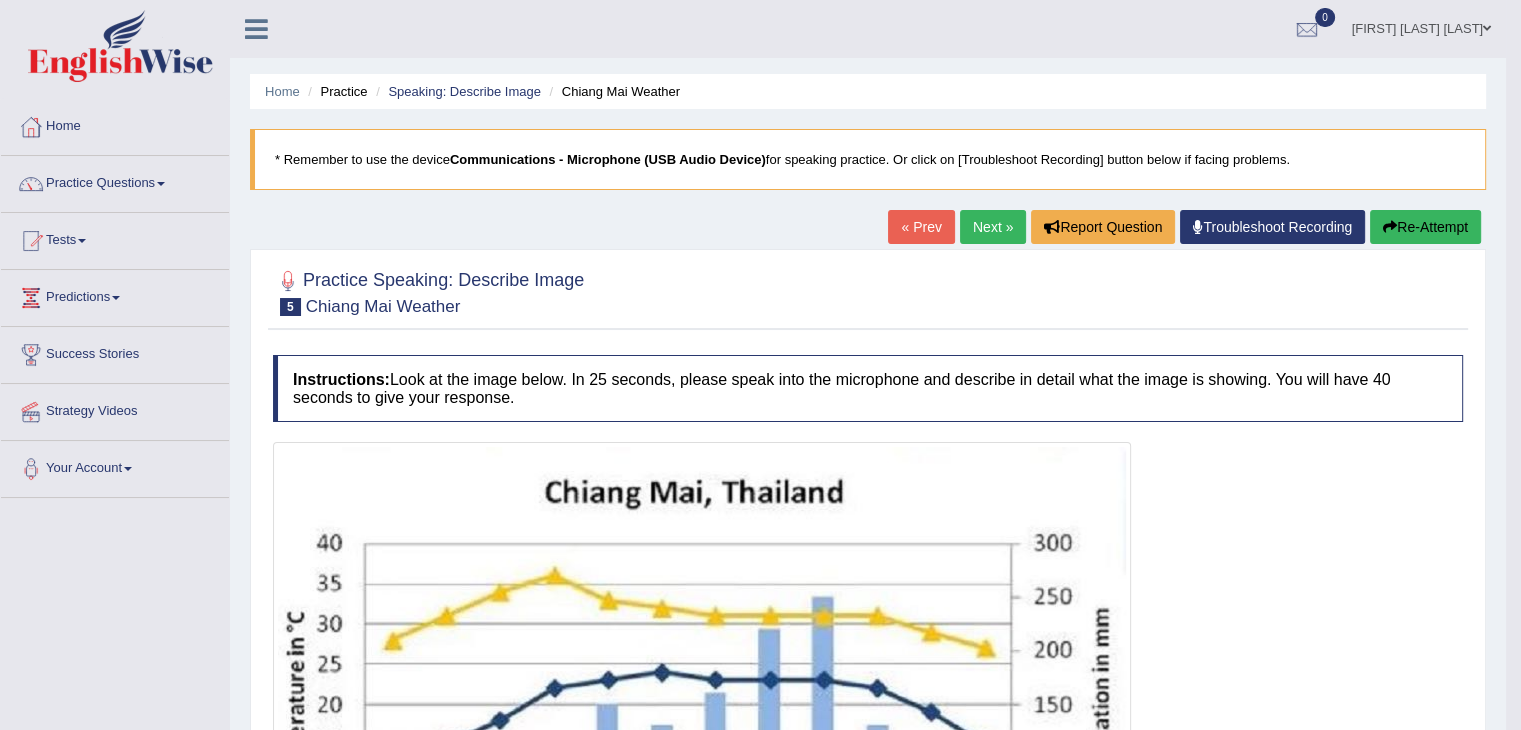 click on "Re-Attempt" at bounding box center [1425, 227] 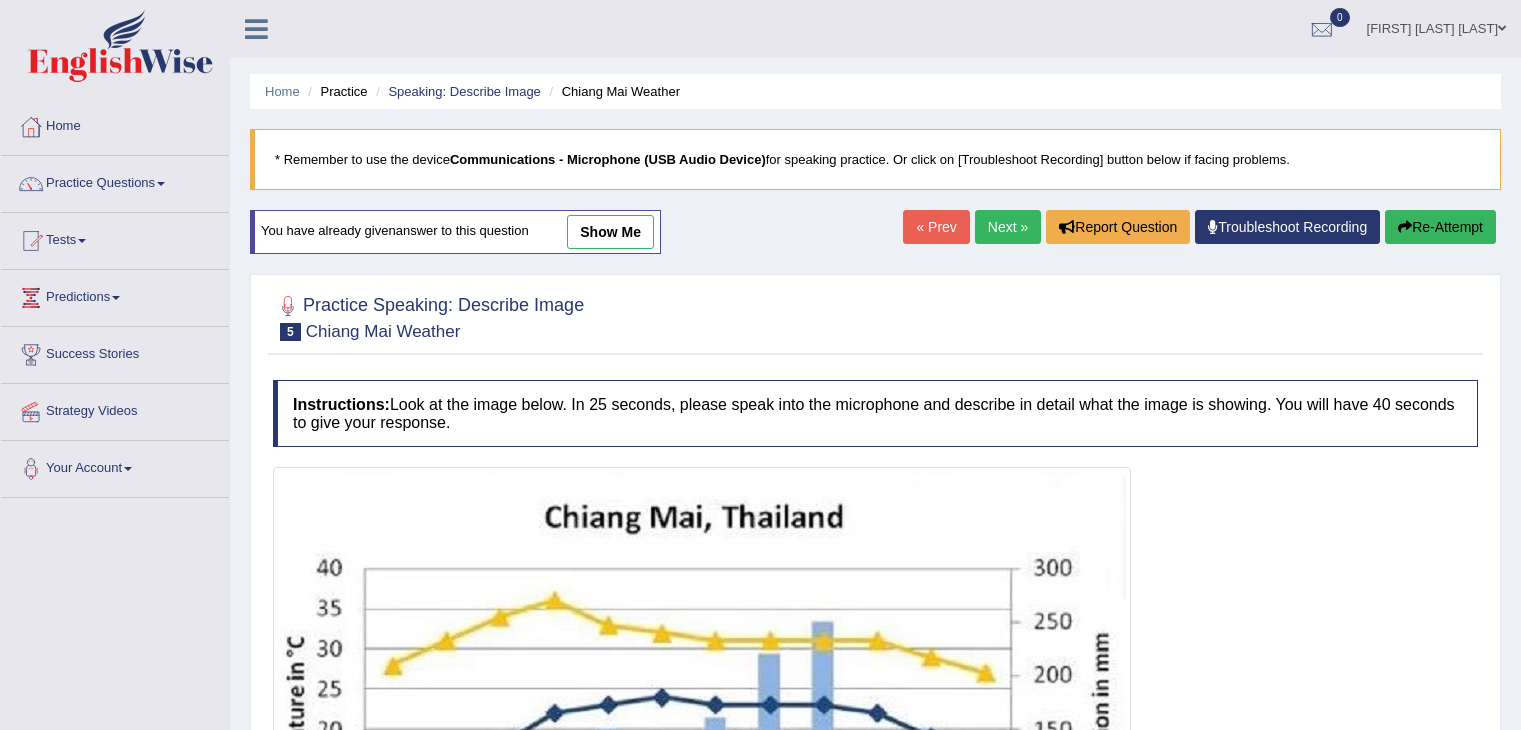 scroll, scrollTop: 0, scrollLeft: 0, axis: both 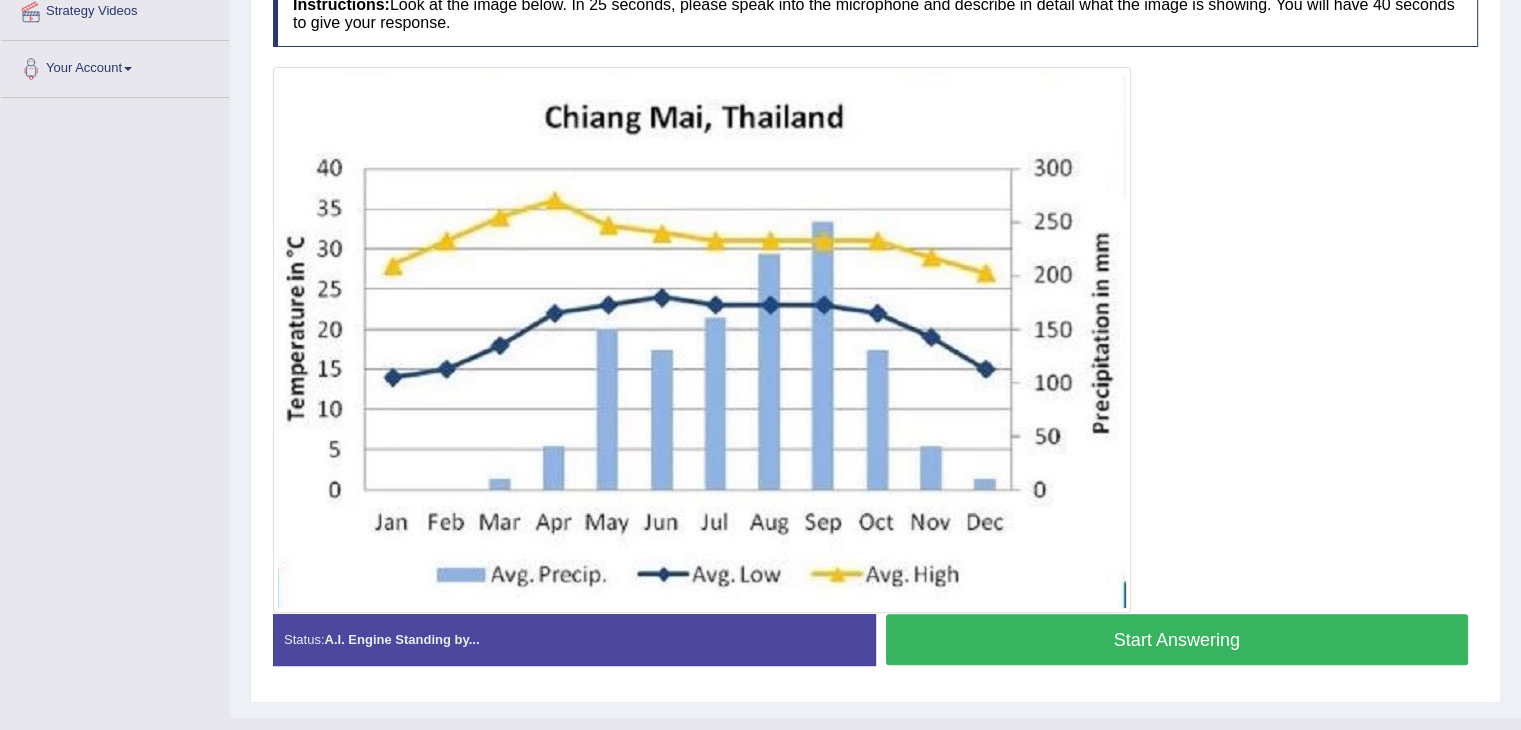 click on "Start Answering" at bounding box center [1177, 639] 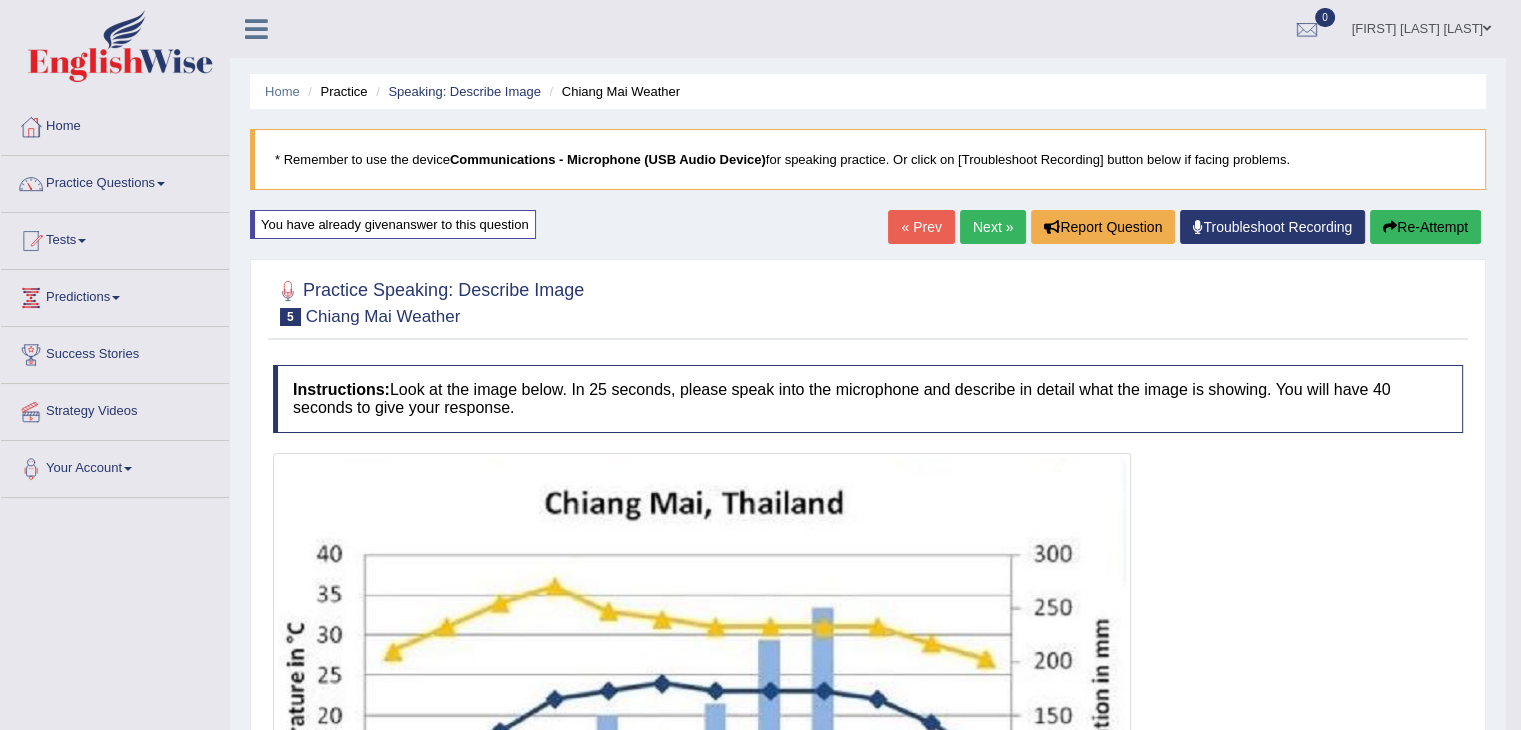 scroll, scrollTop: 0, scrollLeft: 0, axis: both 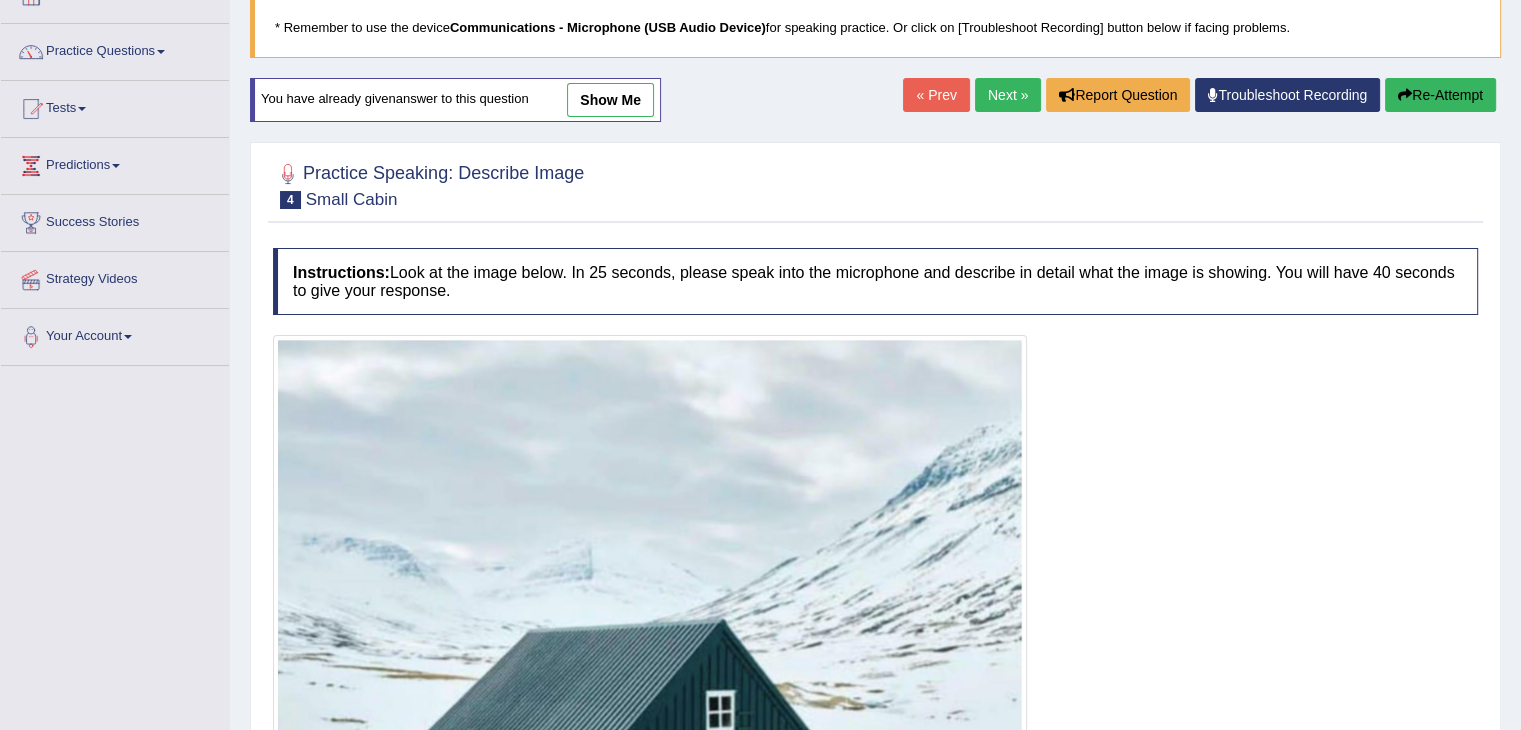 click on "Next »" at bounding box center (1008, 95) 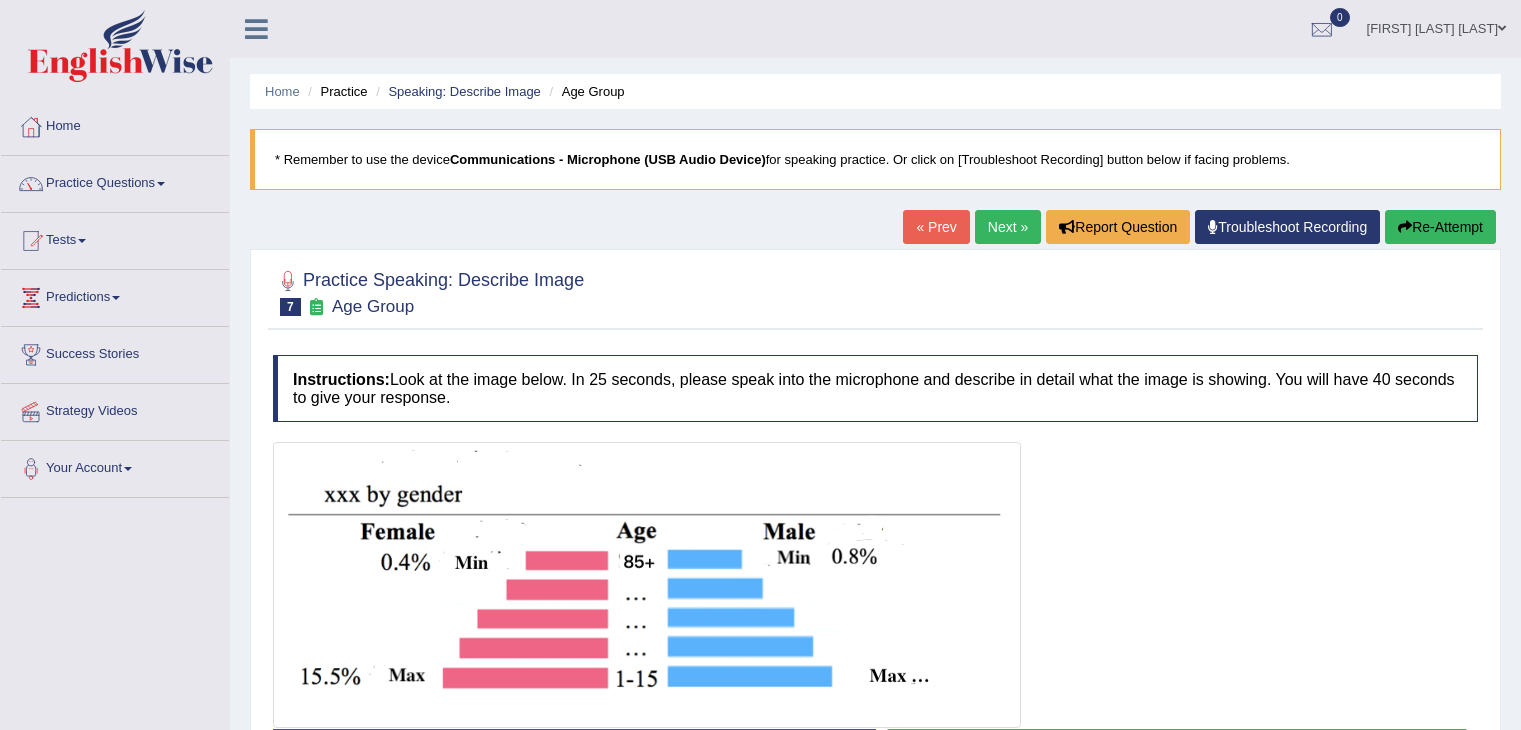 scroll, scrollTop: 0, scrollLeft: 0, axis: both 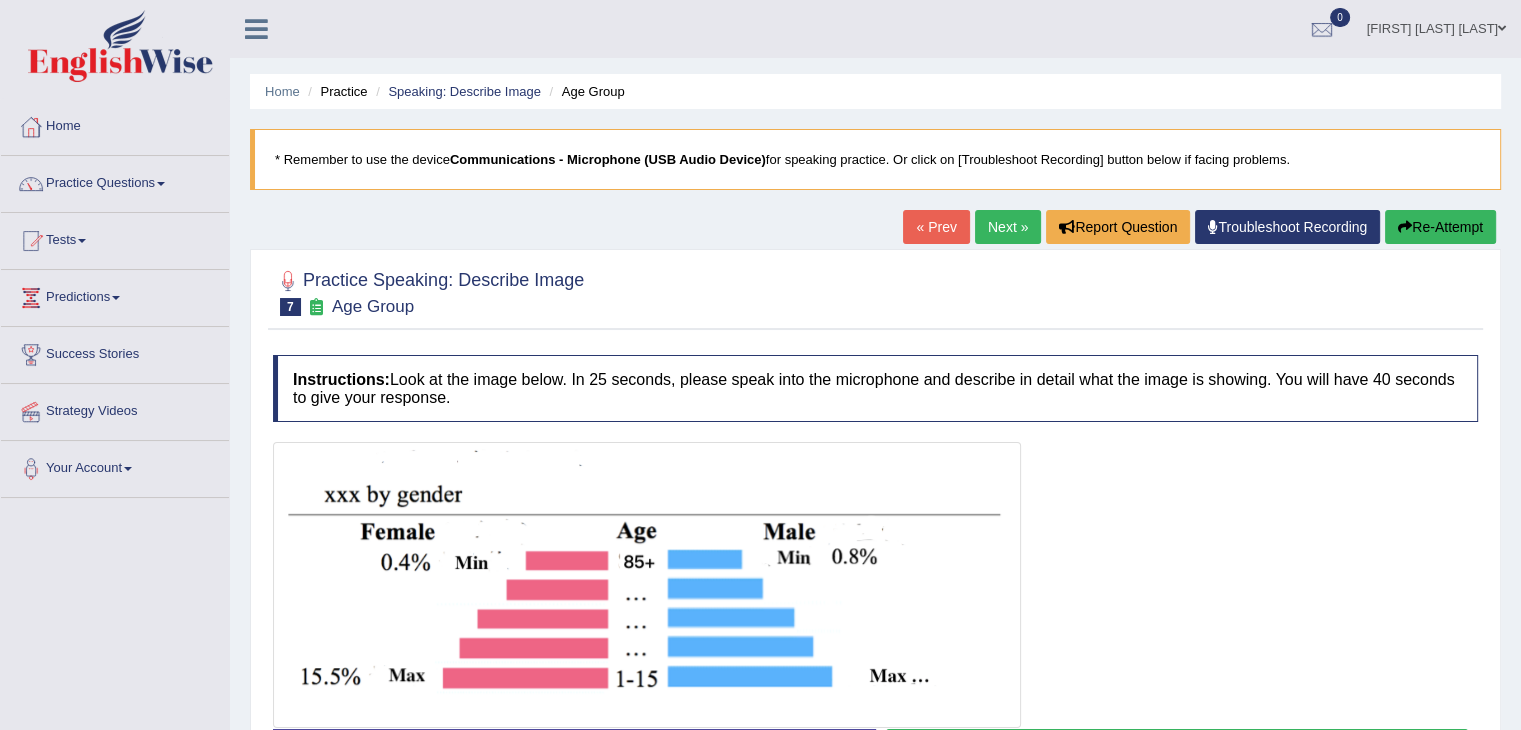 click on "Next »" at bounding box center (1008, 227) 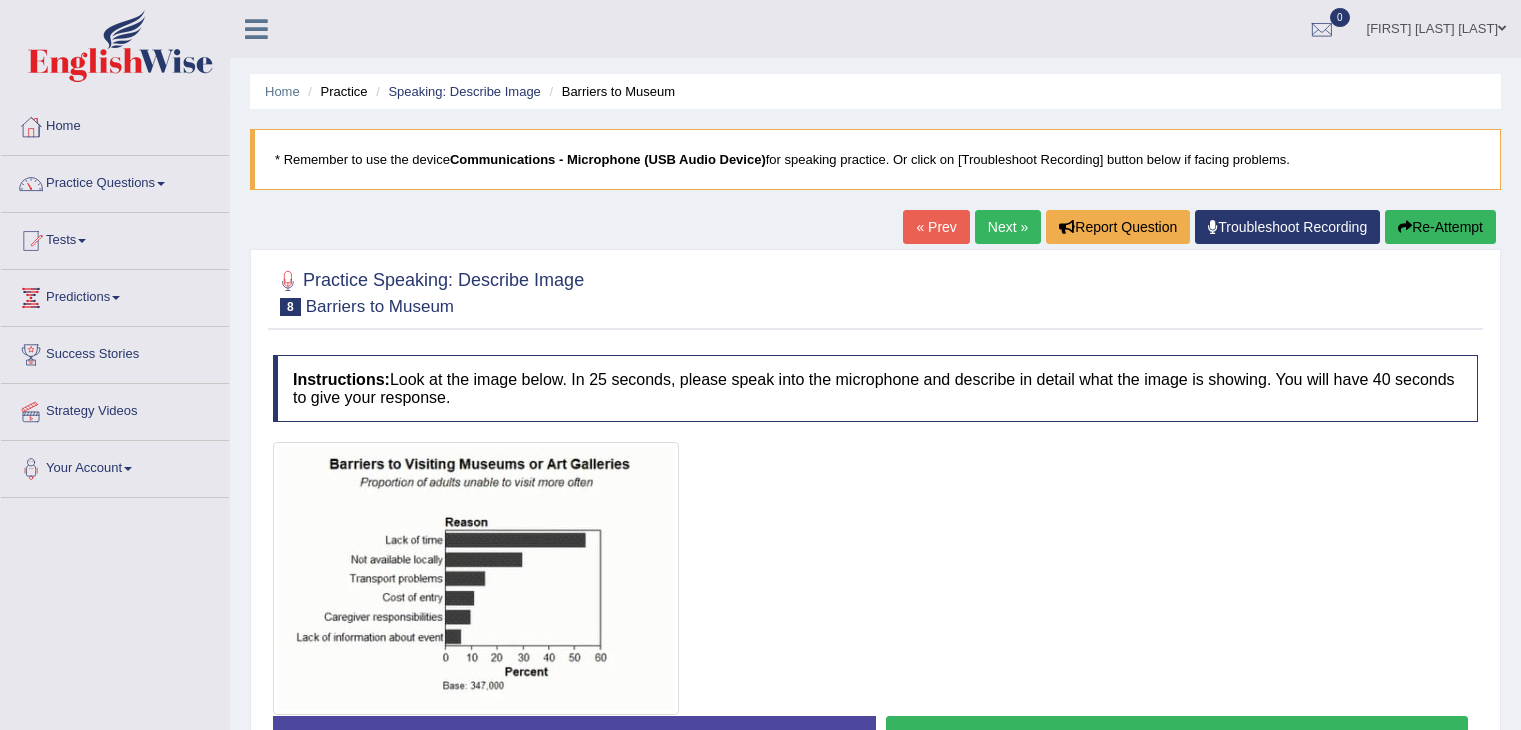 scroll, scrollTop: 0, scrollLeft: 0, axis: both 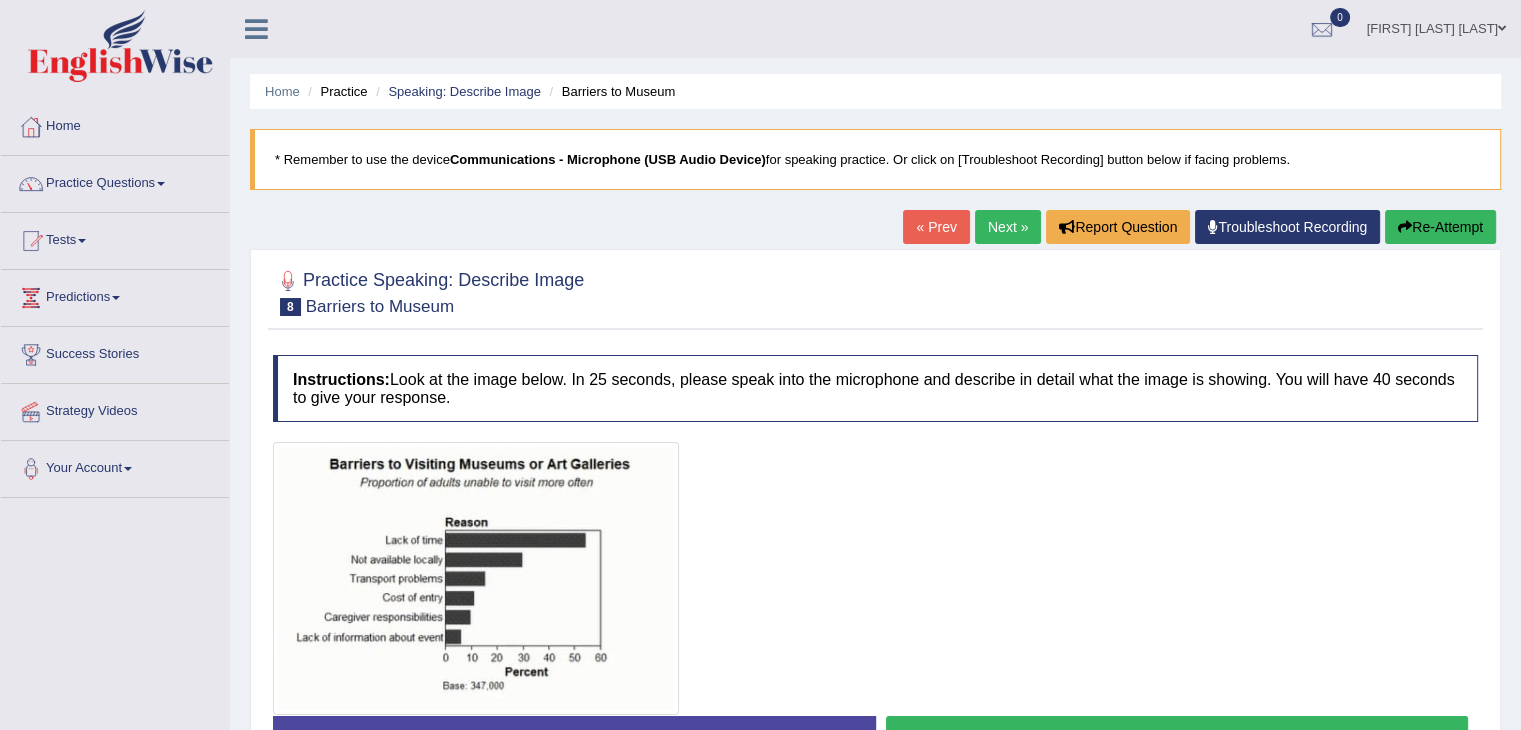 click on "Next »" at bounding box center (1008, 227) 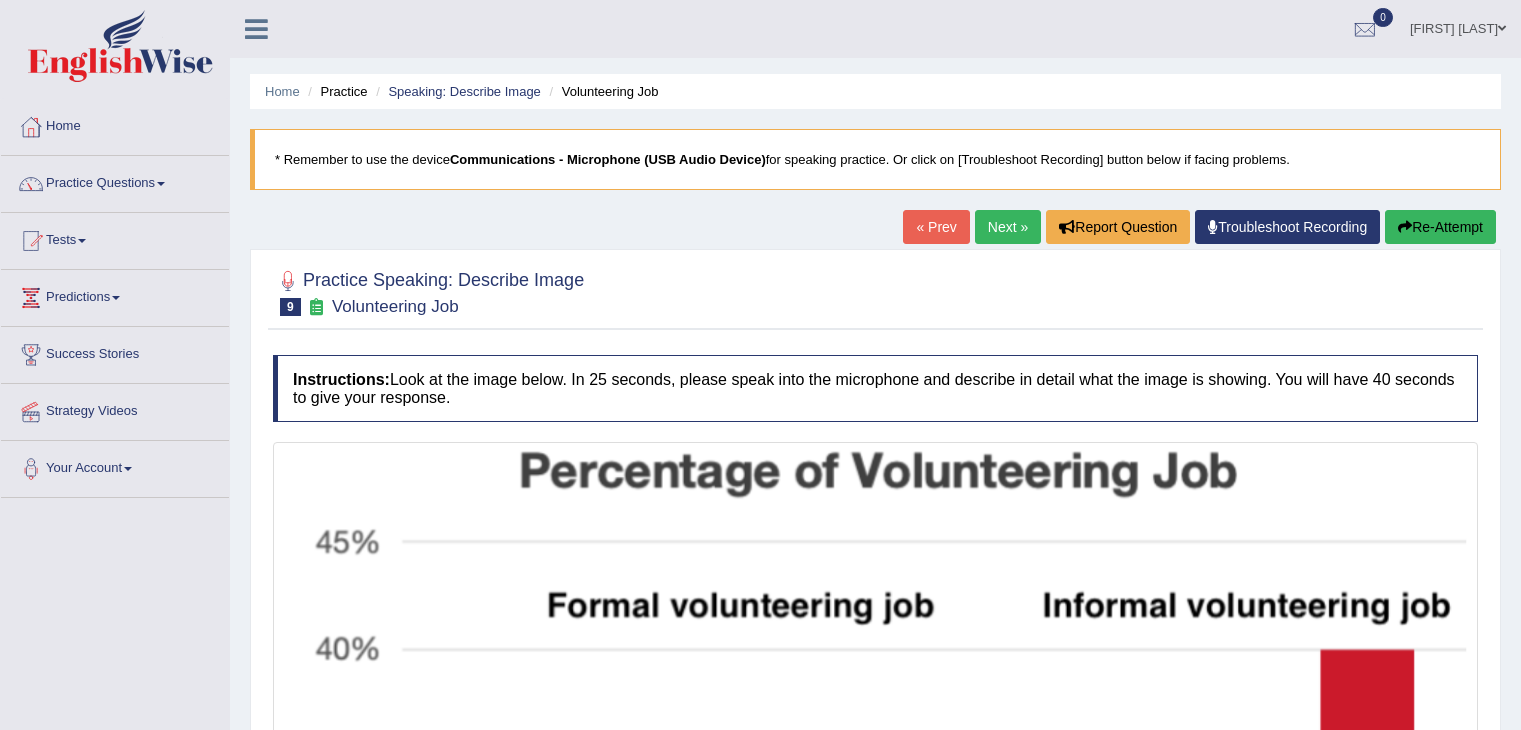 scroll, scrollTop: 0, scrollLeft: 0, axis: both 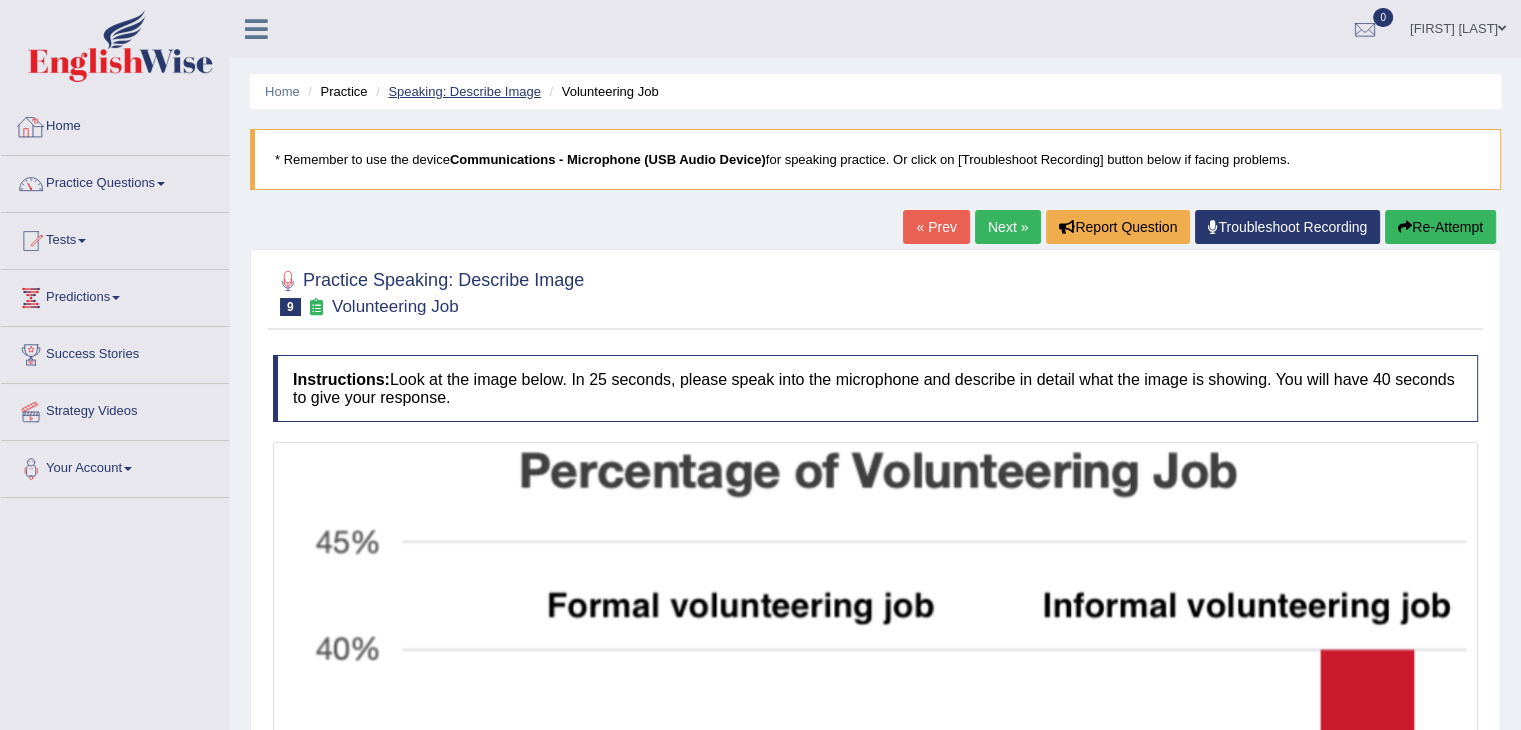 click on "Speaking: Describe Image" at bounding box center [464, 91] 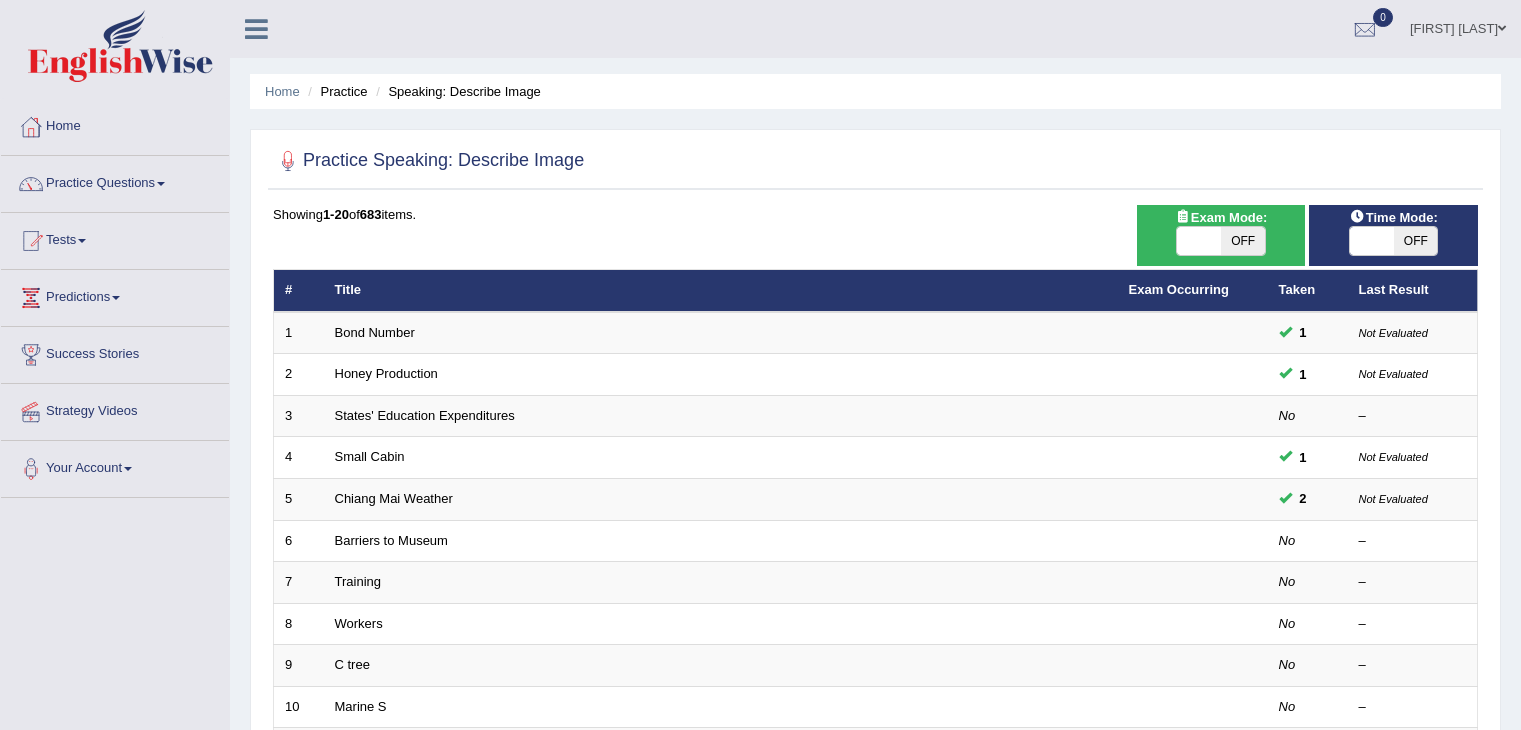 scroll, scrollTop: 0, scrollLeft: 0, axis: both 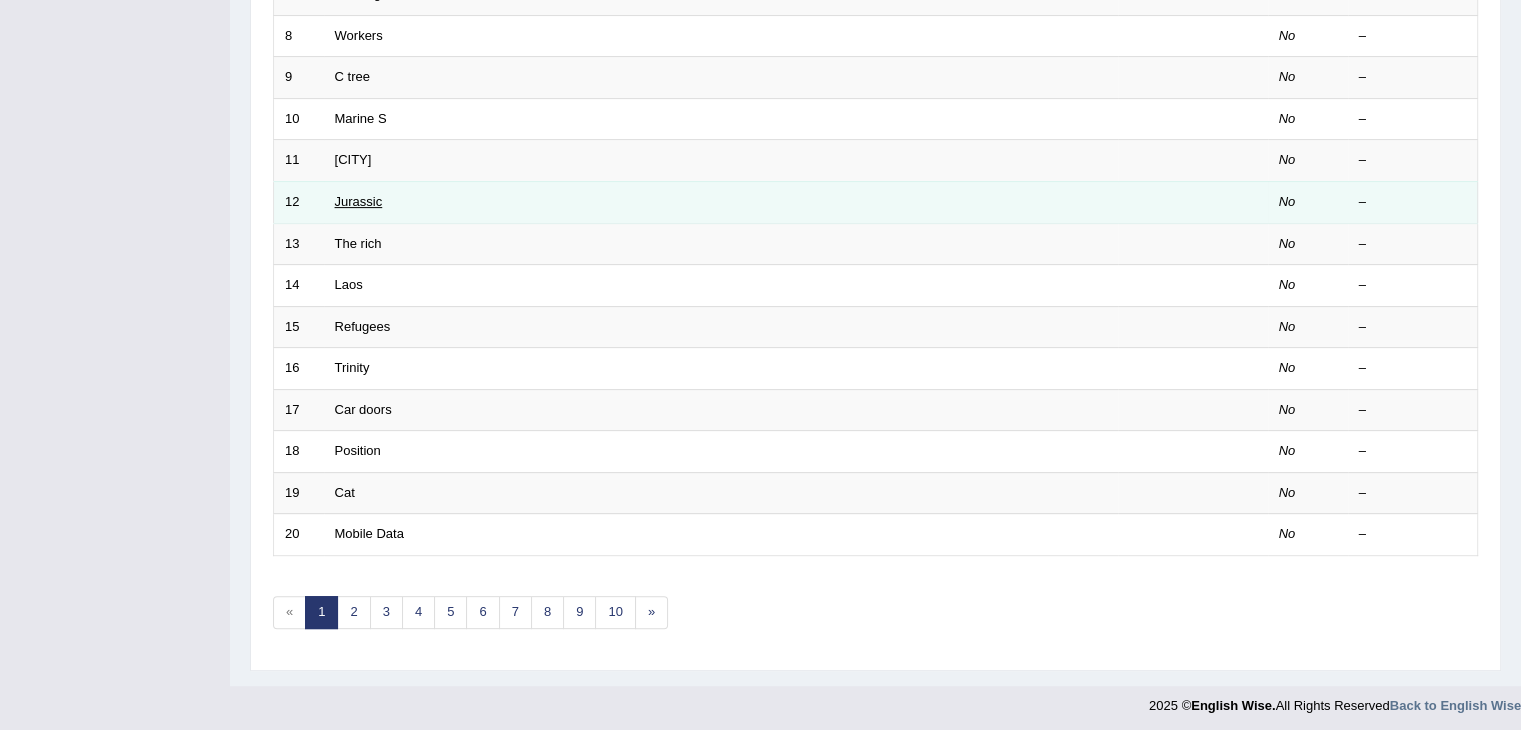 click on "Jurassic" at bounding box center [359, 201] 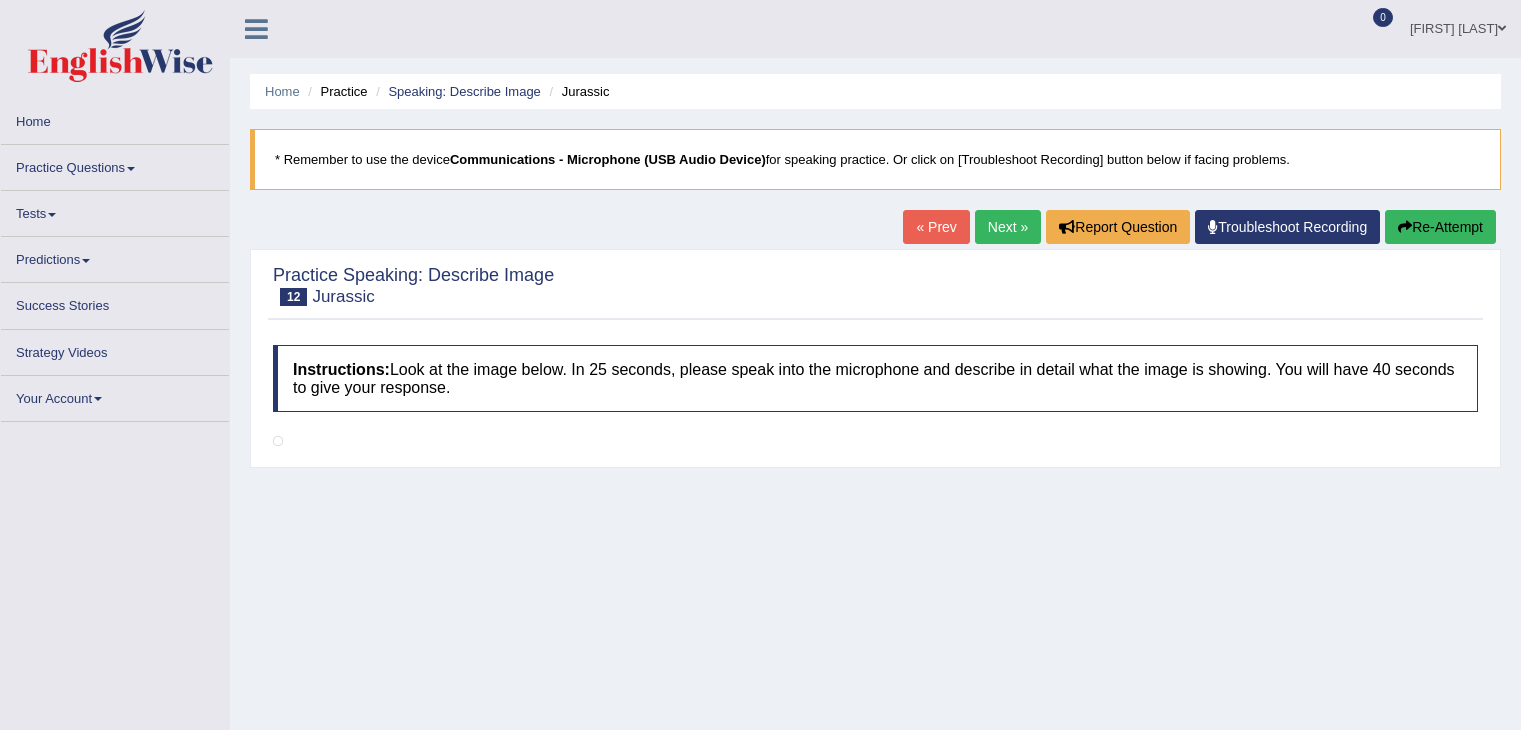 scroll, scrollTop: 0, scrollLeft: 0, axis: both 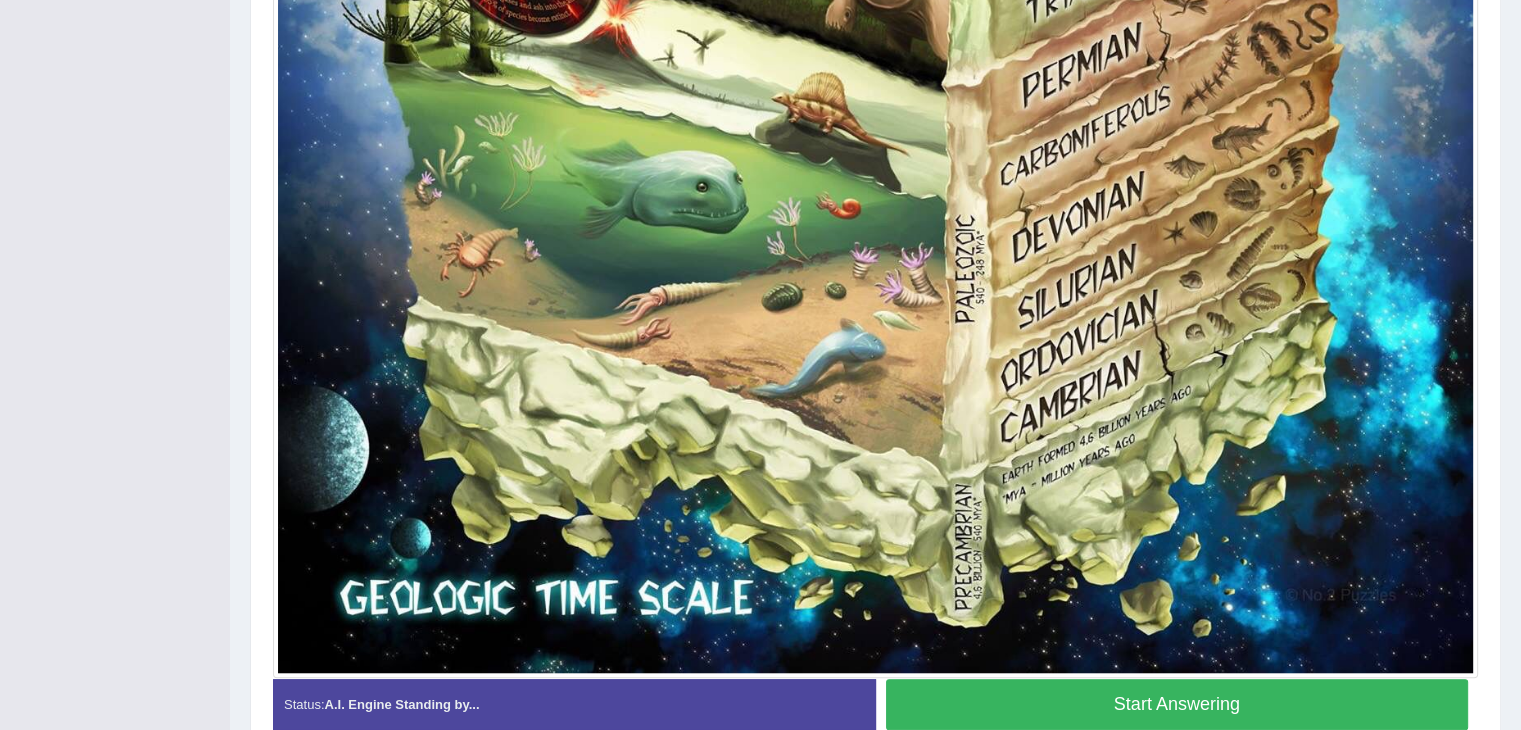 click on "Start Answering" at bounding box center (1177, 704) 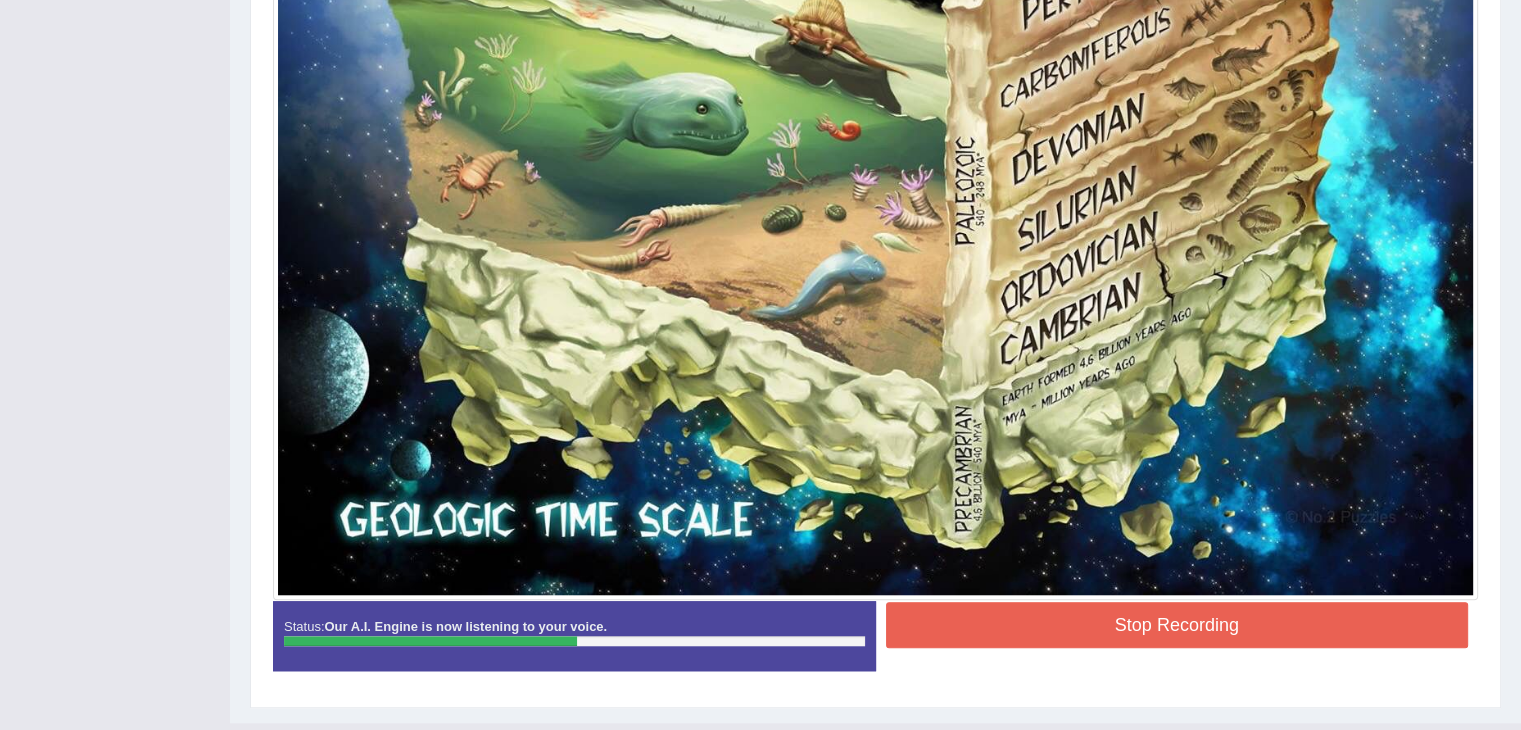 scroll, scrollTop: 1552, scrollLeft: 0, axis: vertical 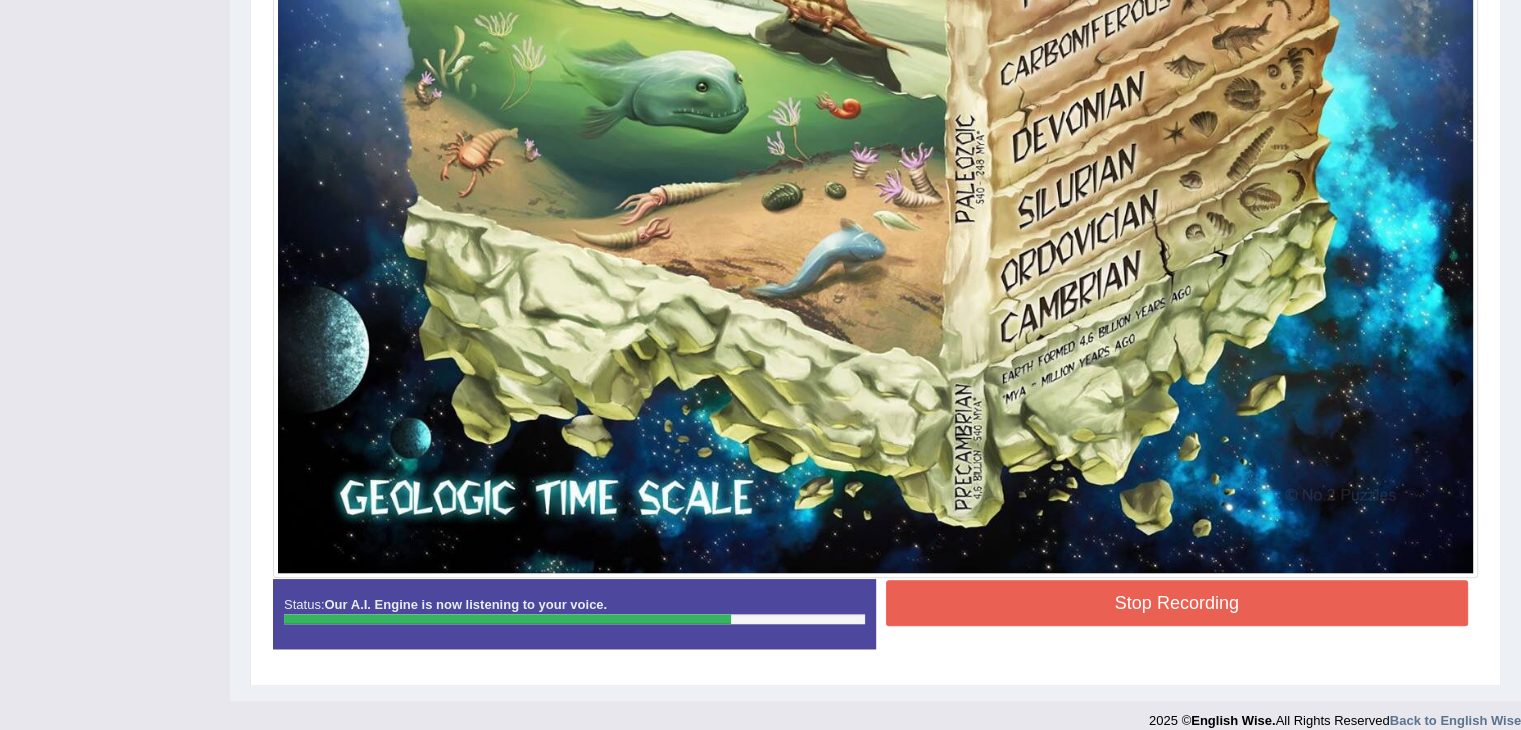 click on "Stop Recording" at bounding box center [1177, 603] 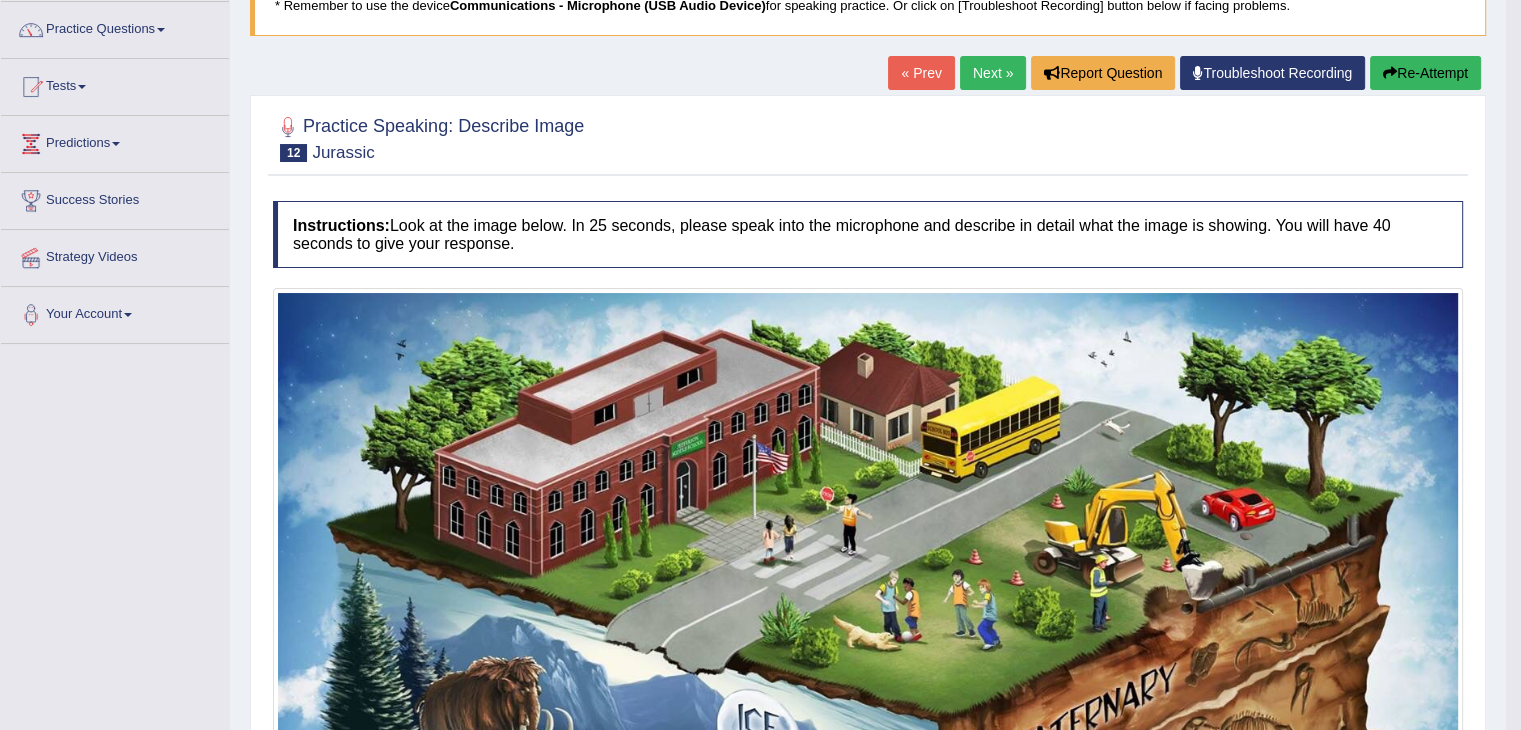 scroll, scrollTop: 0, scrollLeft: 0, axis: both 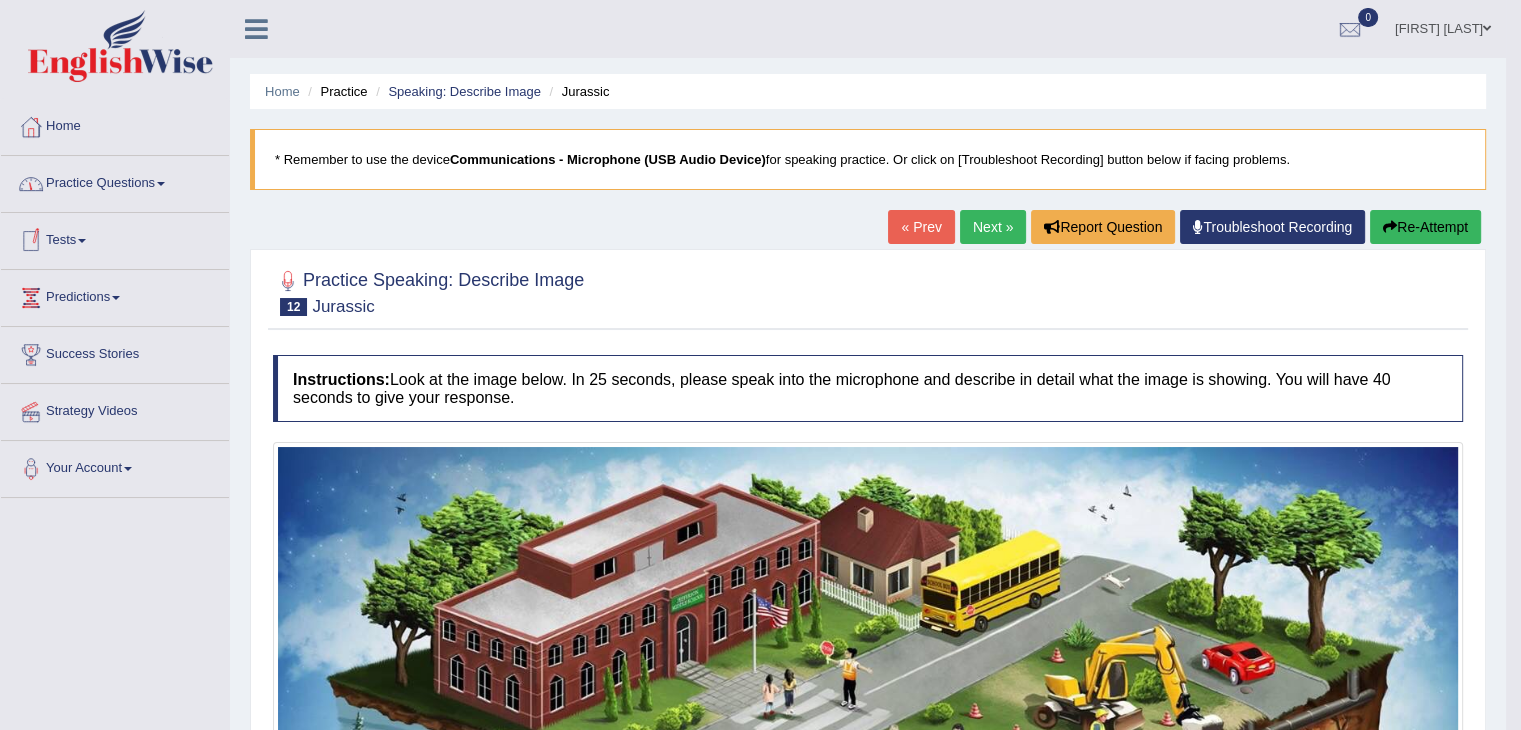 click on "Practice Questions" at bounding box center (115, 181) 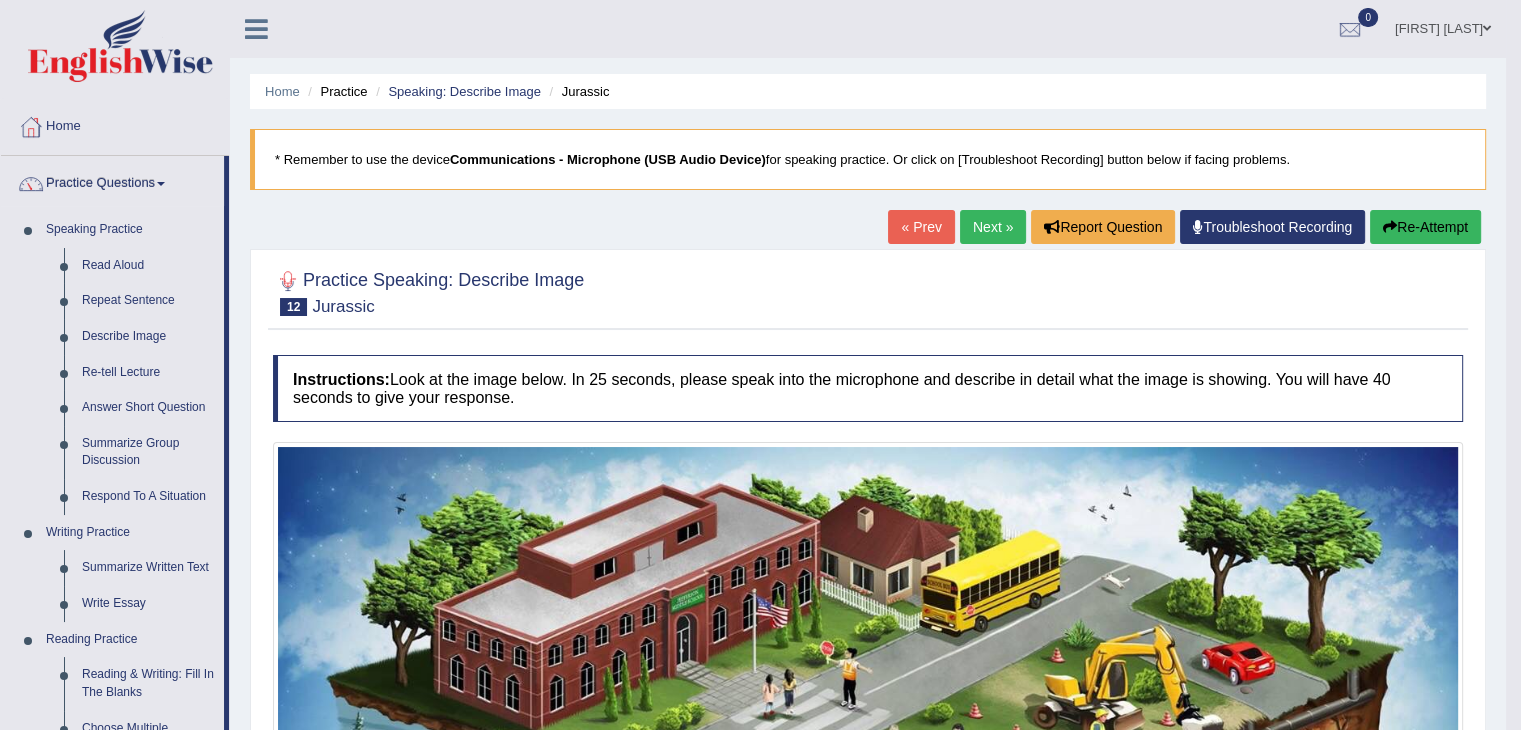 click on "Home
Practice
Speaking: Describe Image
Jurassic
* Remember to use the device  Communications - Microphone (USB Audio Device)  for speaking practice. Or click on [Troubleshoot Recording] button below if facing problems.
« Prev Next »  Report Question  Troubleshoot Recording  Re-Attempt
Practice Speaking: Describe Image
12
Jurassic
Instructions:  Look at the image below. In 25 seconds, please speak into the microphone and describe in detail what the image is showing. You will have 40 seconds to give your response.
Created with Highcharts 7.1.2 Too low Too high Time Pitch meter: 0 5 10 15 20 25 30 35 40 Created with Highcharts 7.1.2 Great Too slow Too fast Time Speech pace meter: 0 5 10 15 20 25 30 35 40 Spoken Keywords:  scale  jurassic Voice Analysis: A.I. Scores:
1  / 6" at bounding box center [868, 1318] 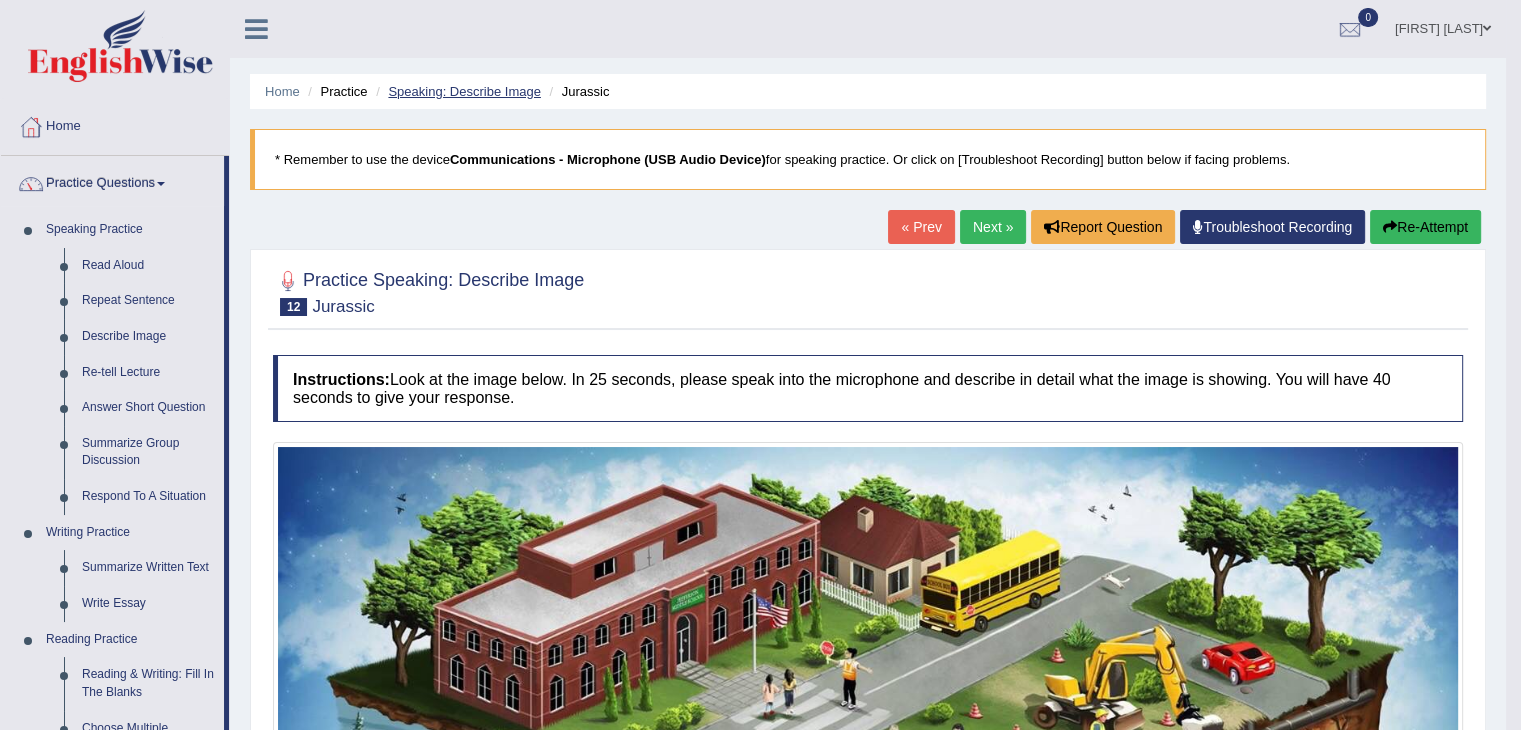 click on "Speaking: Describe Image" at bounding box center [464, 91] 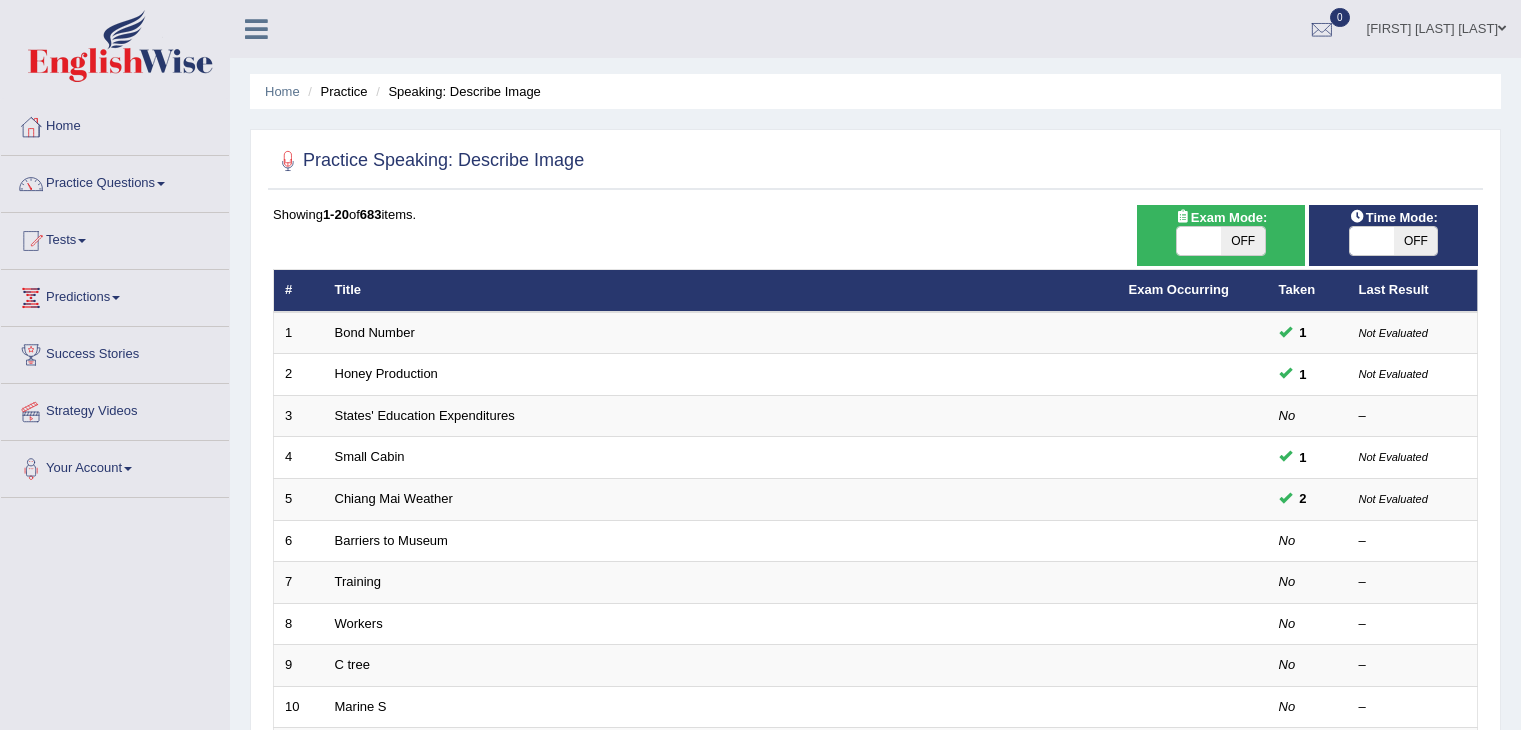 scroll, scrollTop: 0, scrollLeft: 0, axis: both 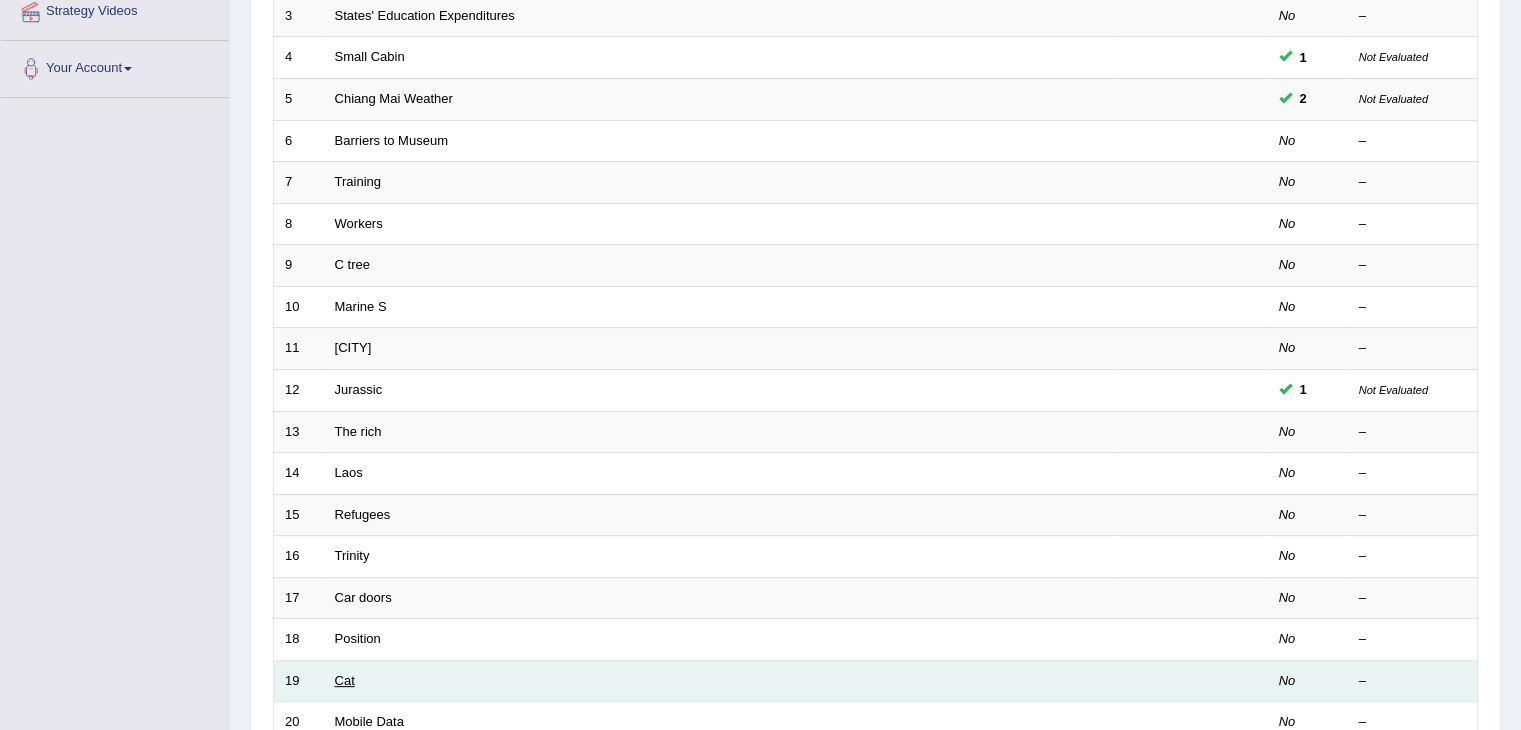 click on "Cat" at bounding box center (345, 680) 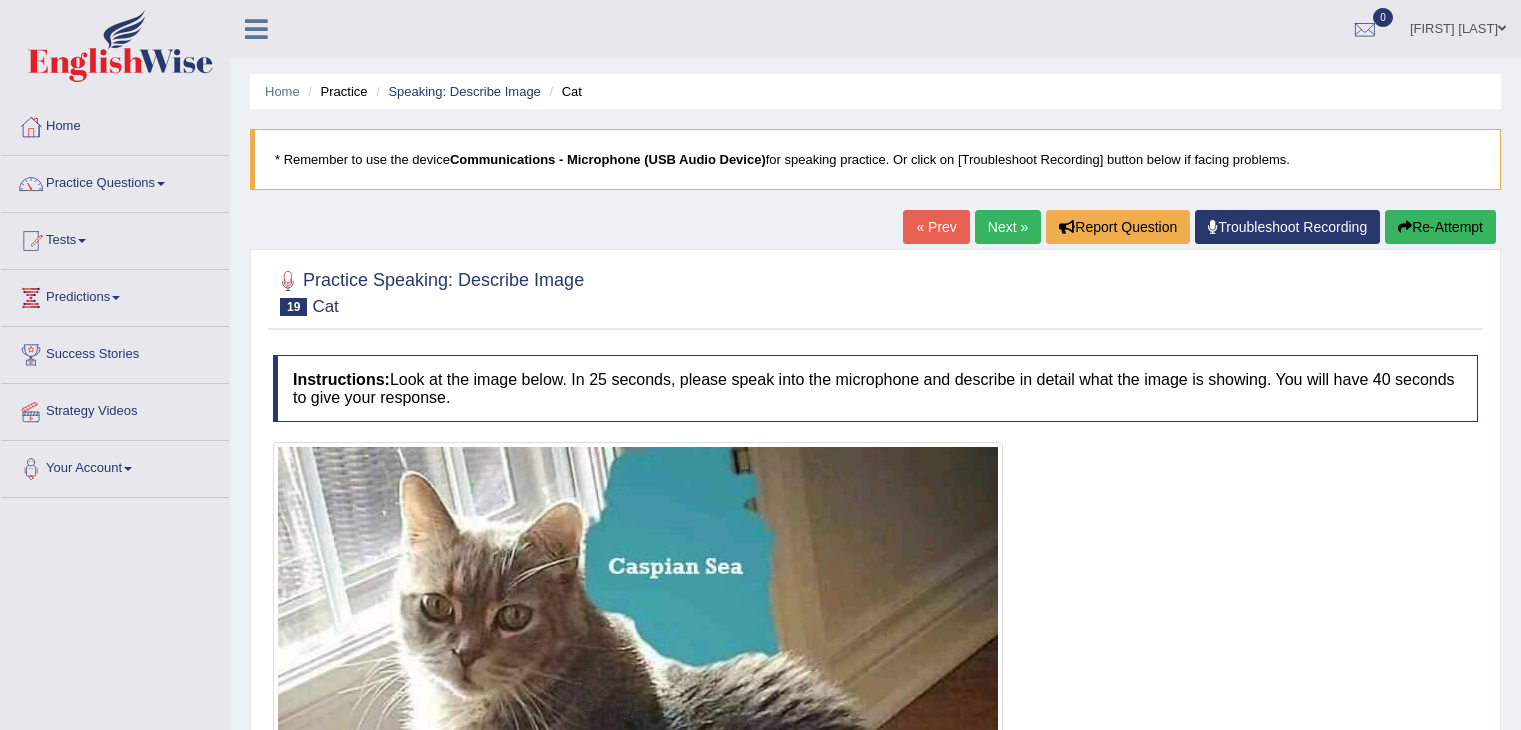 scroll, scrollTop: 0, scrollLeft: 0, axis: both 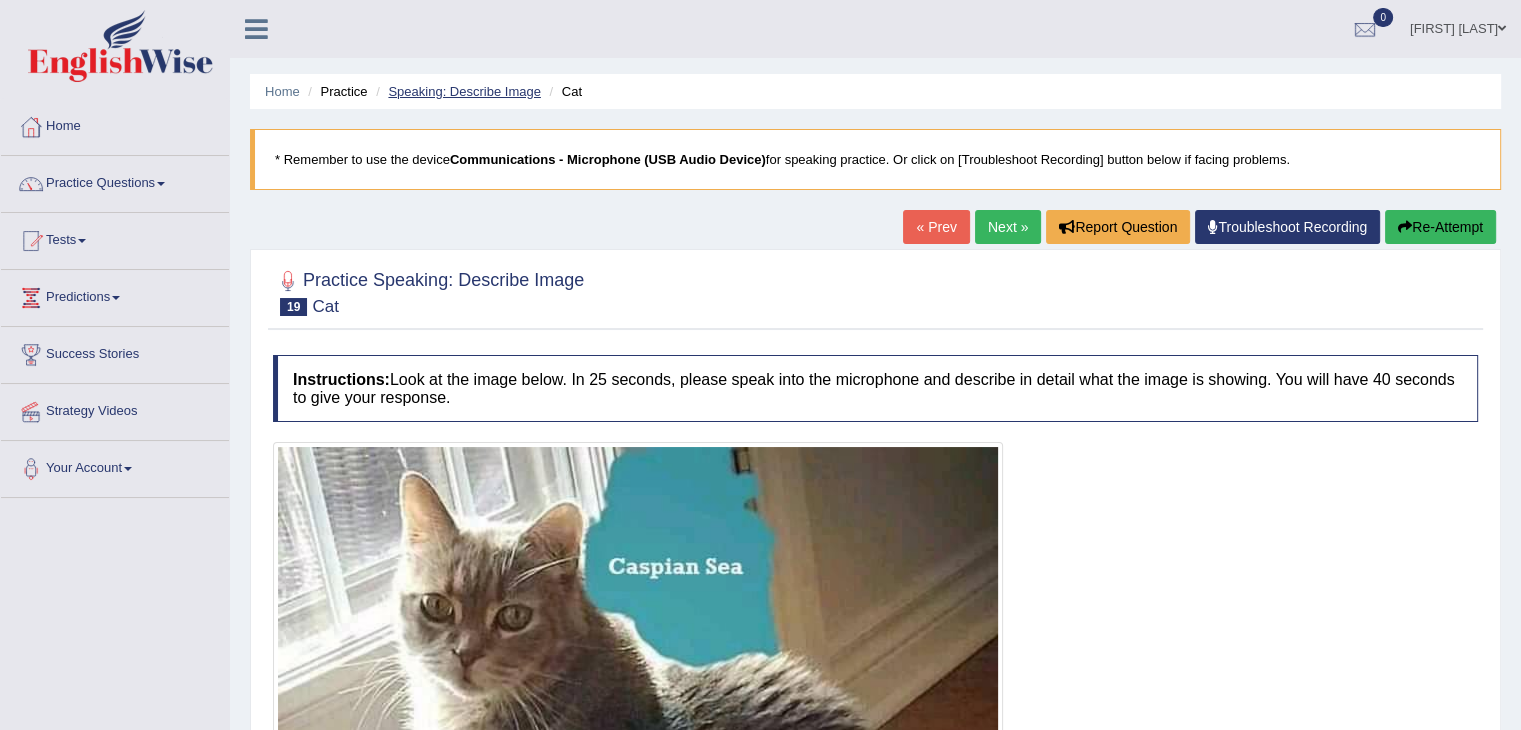 click on "Speaking: Describe Image" at bounding box center [464, 91] 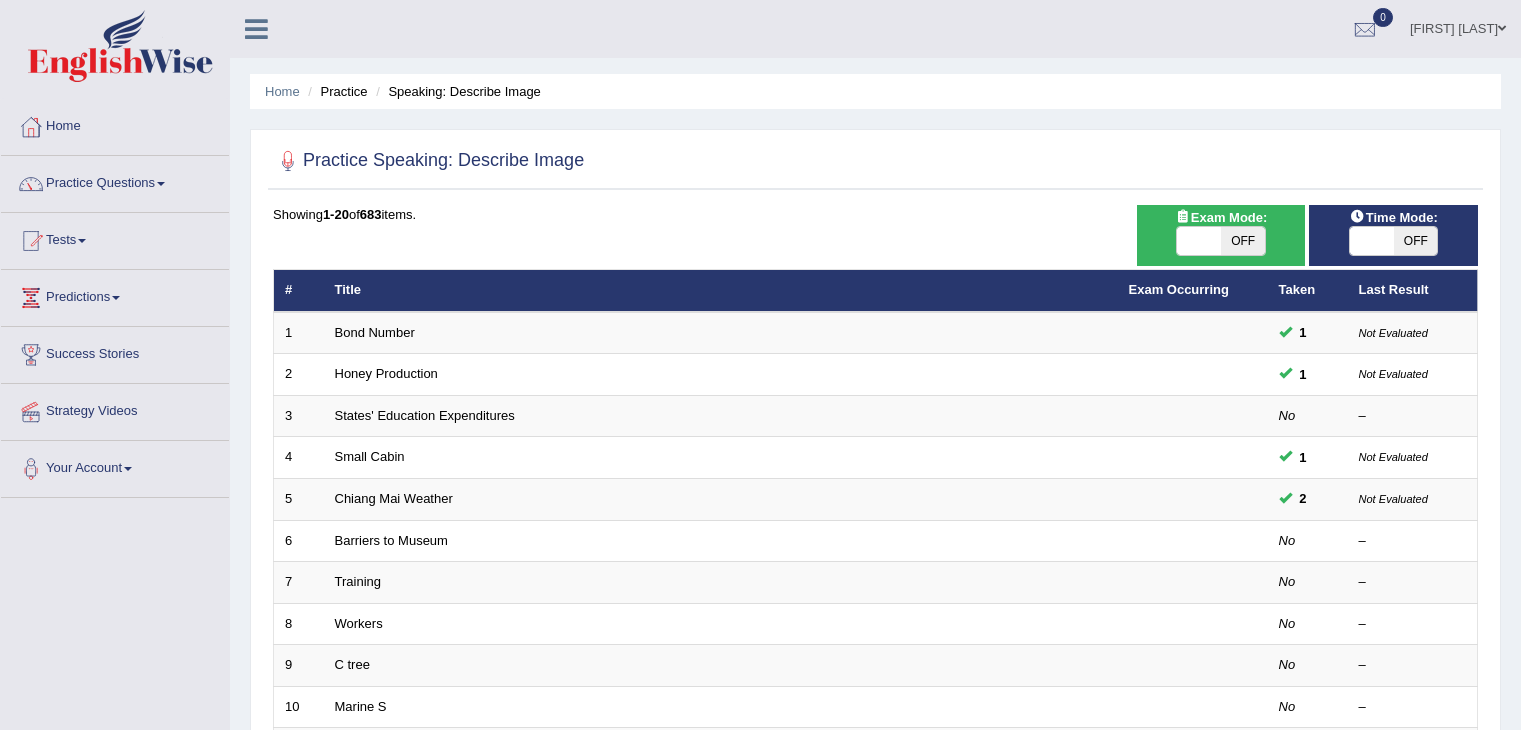 scroll, scrollTop: 0, scrollLeft: 0, axis: both 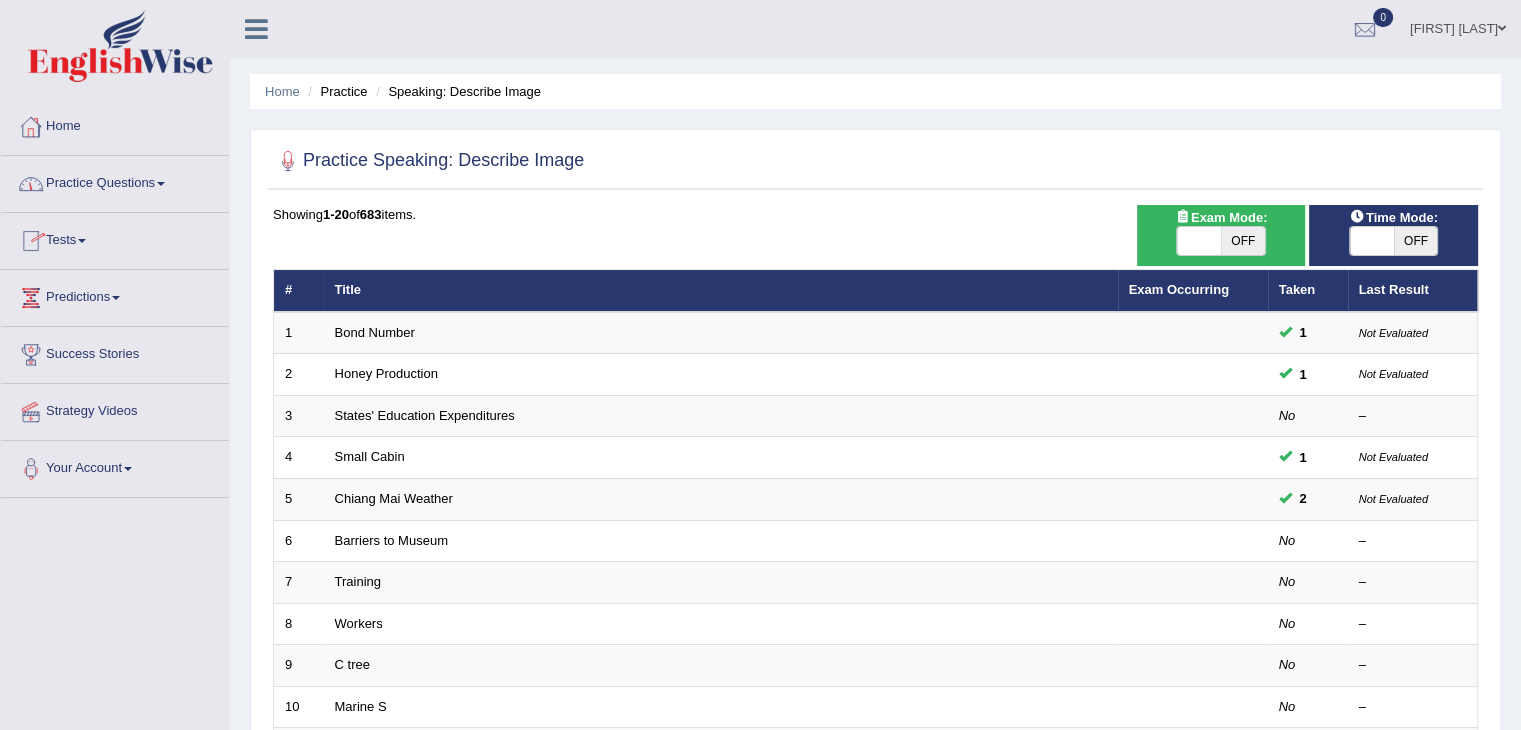 click on "Practice Questions" at bounding box center (115, 181) 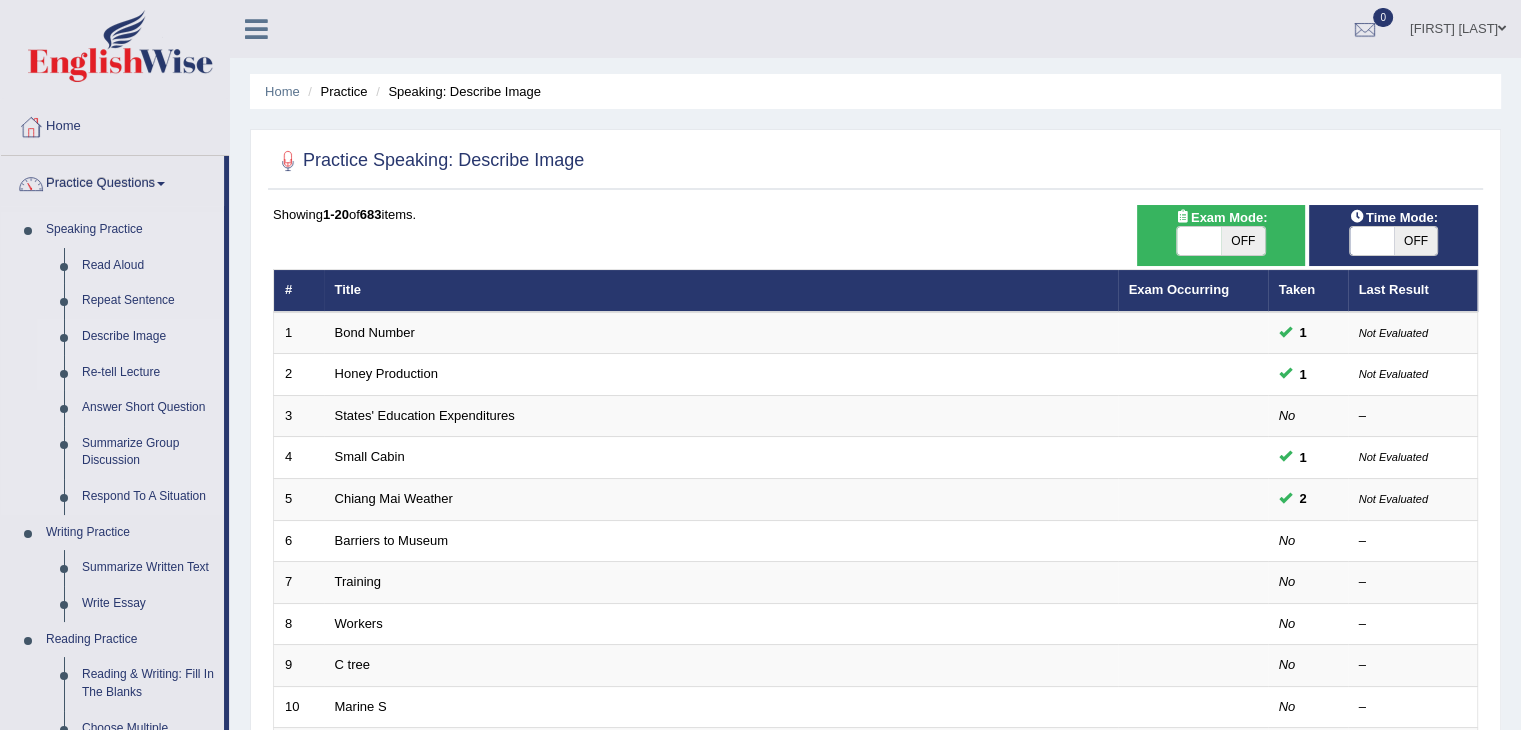 click on "Re-tell Lecture" at bounding box center (148, 373) 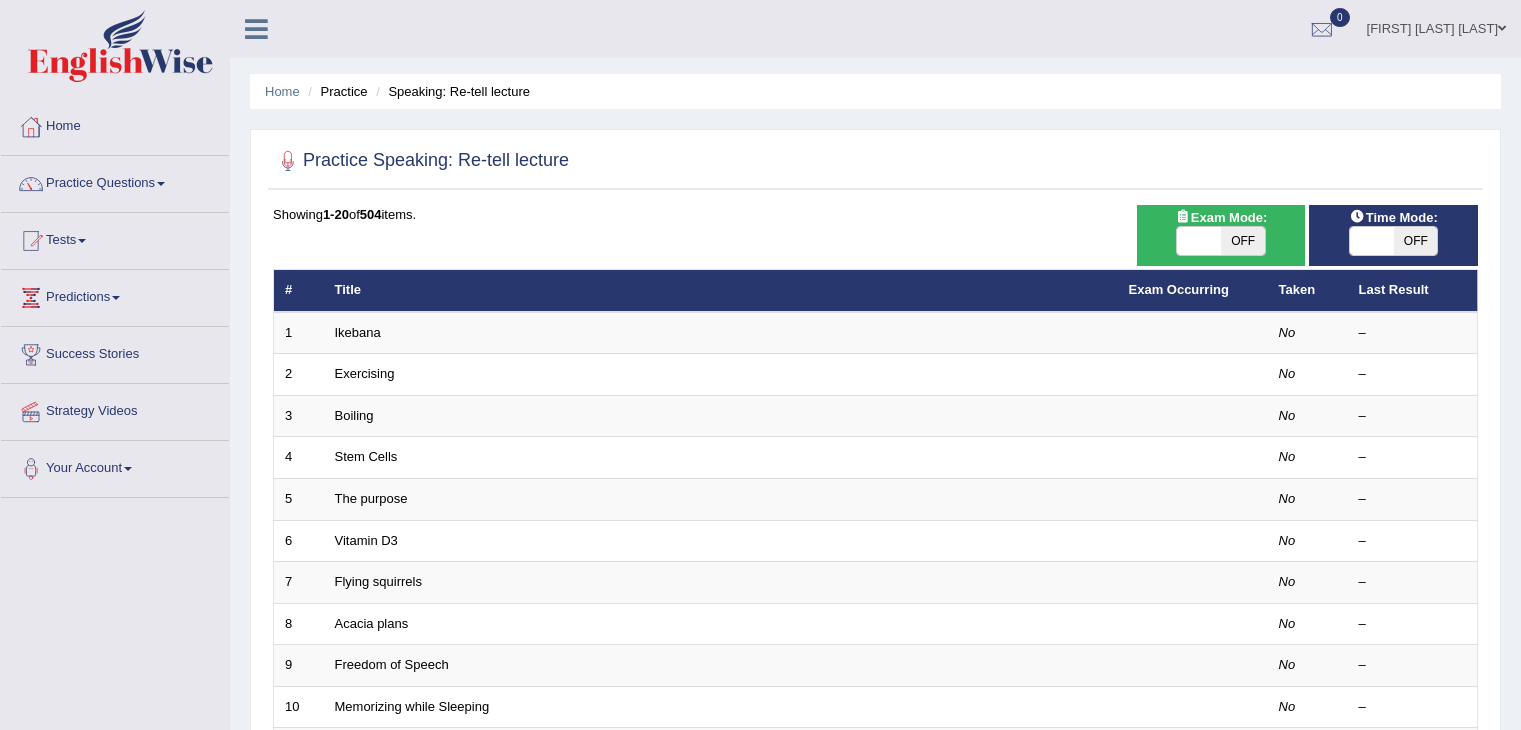 scroll, scrollTop: 0, scrollLeft: 0, axis: both 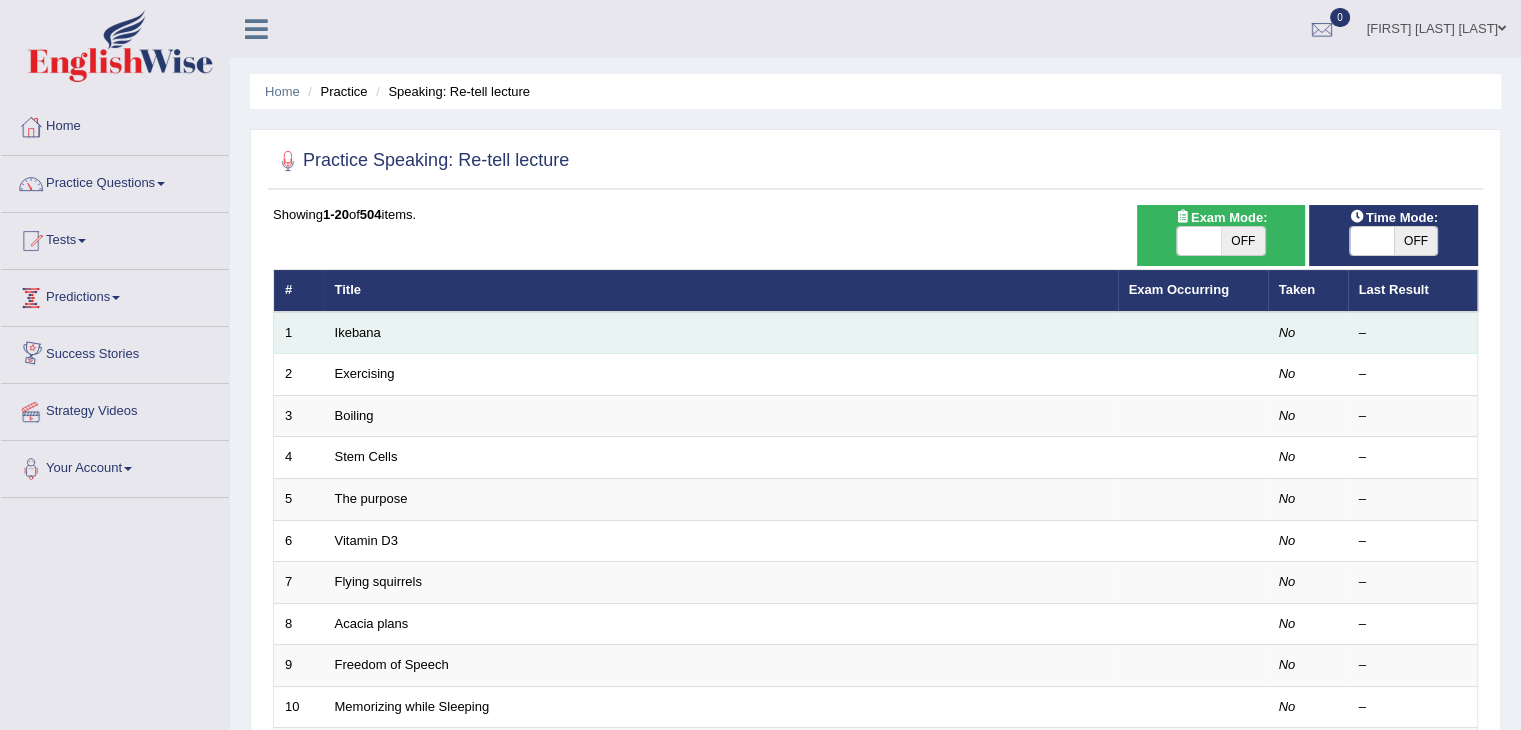 click on "Ikebana" at bounding box center (721, 333) 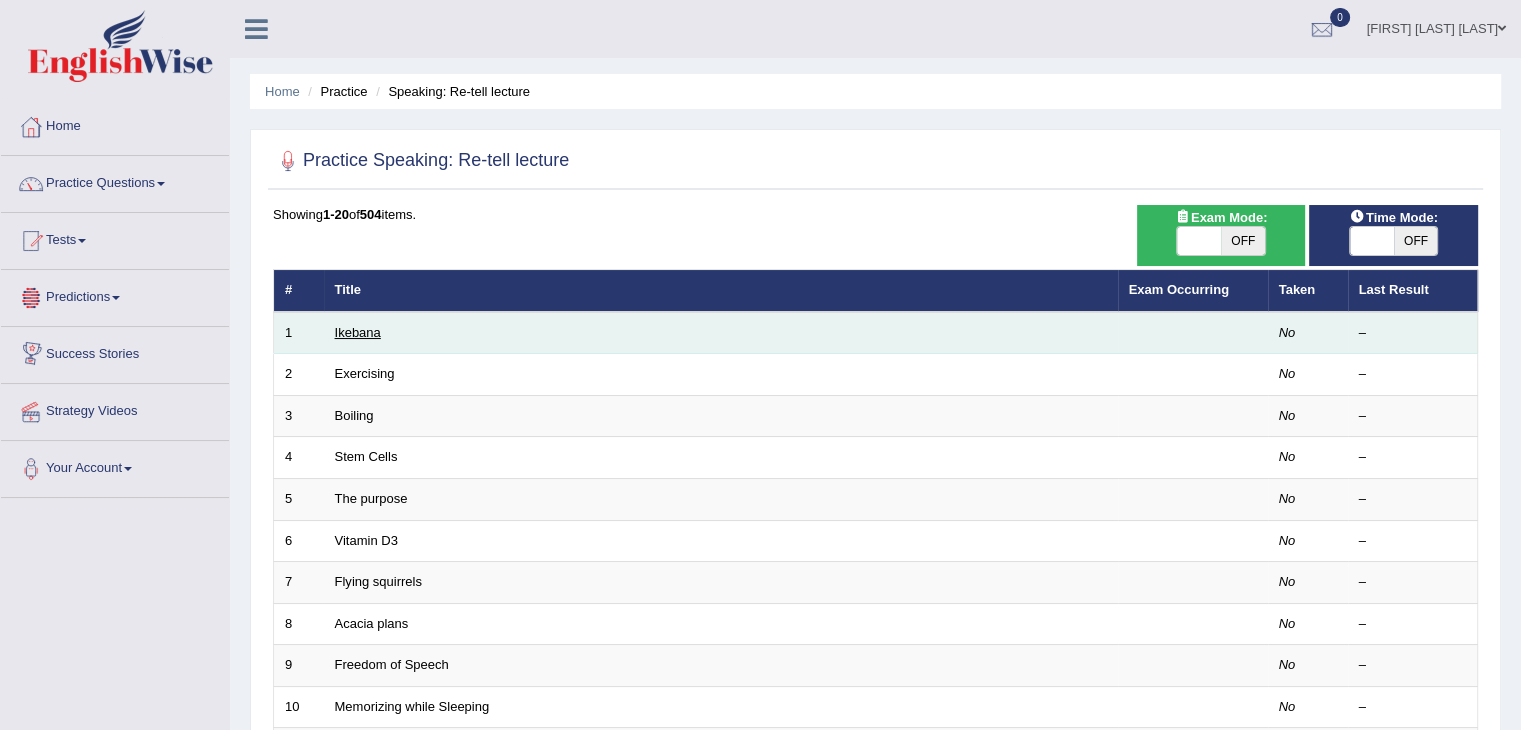 click on "Ikebana" at bounding box center [358, 332] 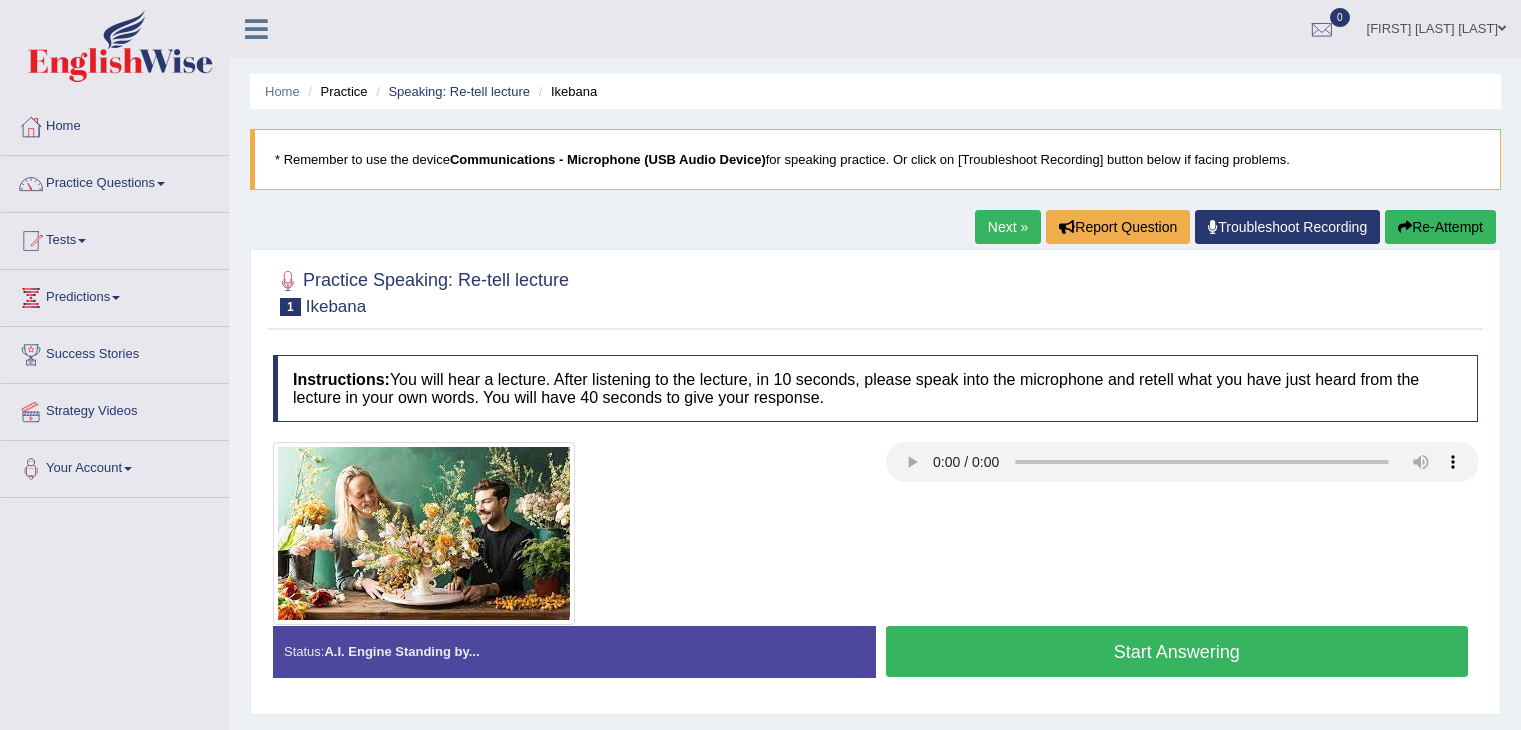 scroll, scrollTop: 0, scrollLeft: 0, axis: both 